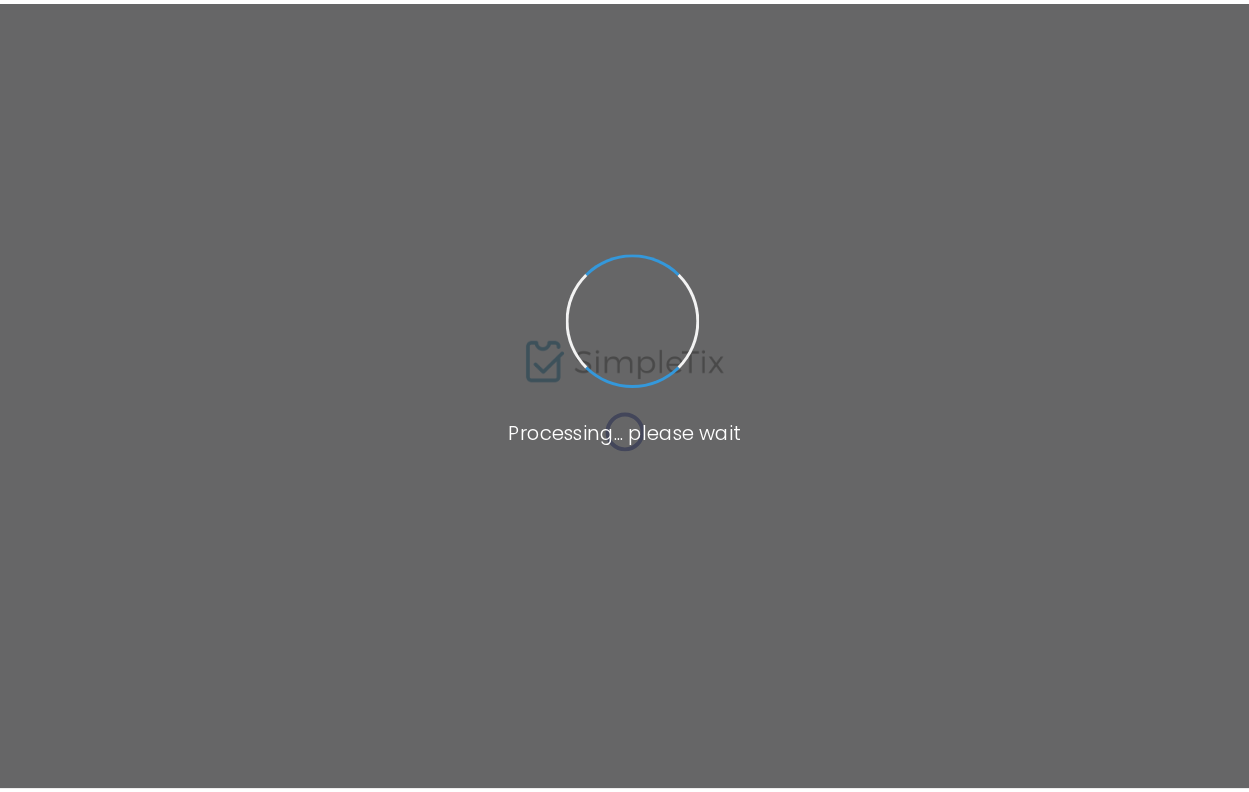 scroll, scrollTop: 0, scrollLeft: 0, axis: both 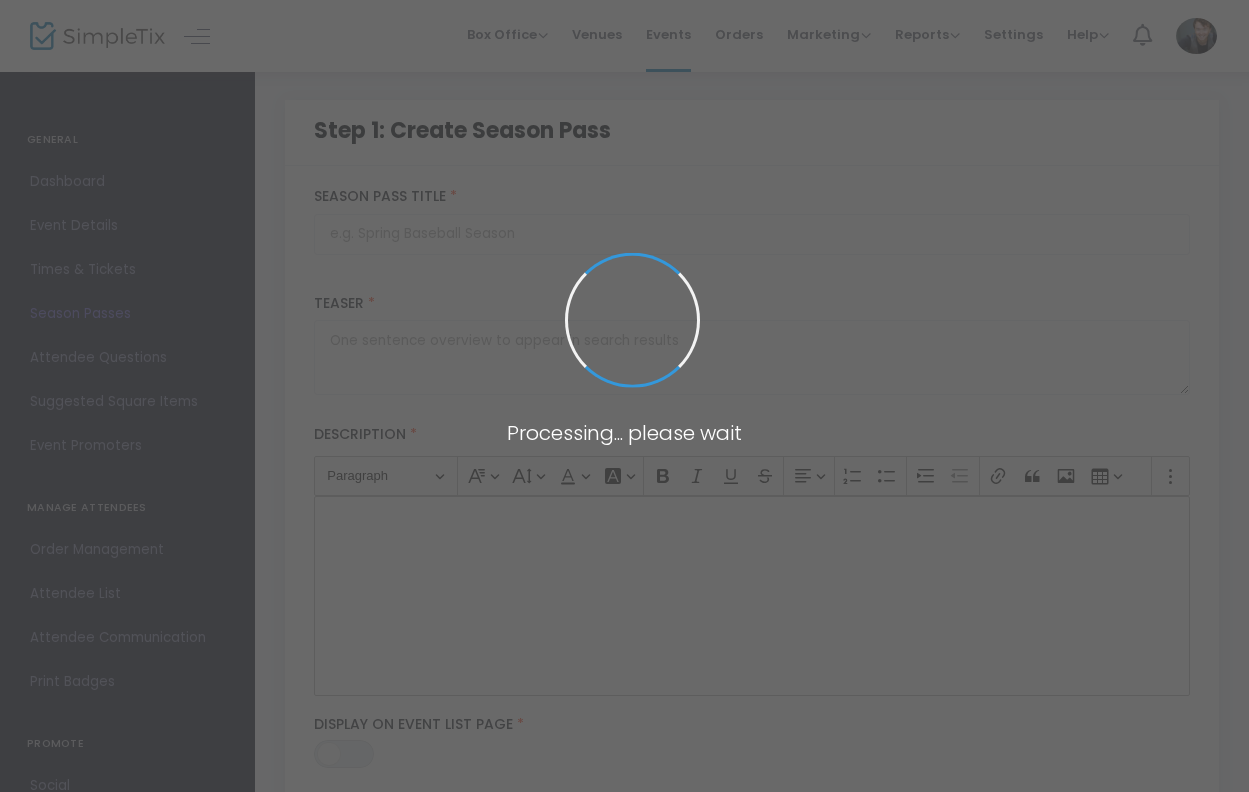 type on "MOVIES AT THE MAC FALL FILM PASS @ [TIME] (3 SHOWS)" 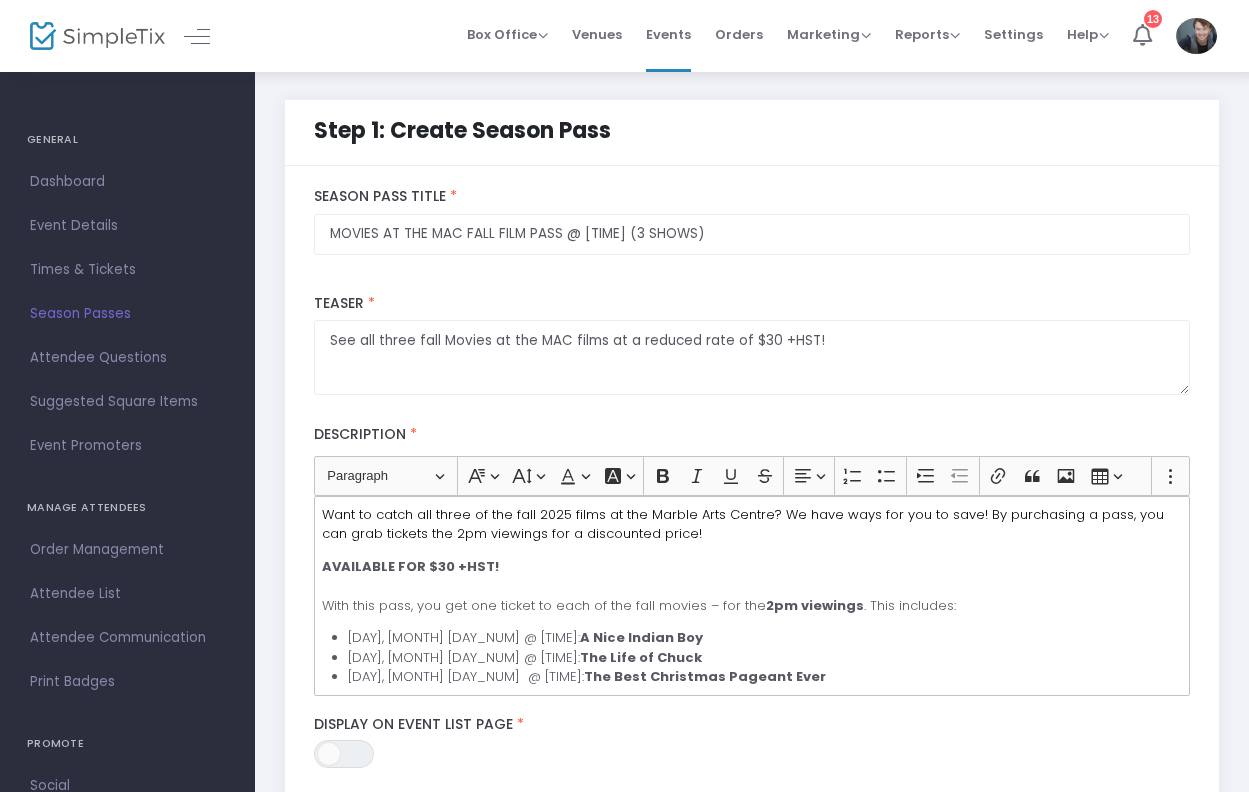 scroll, scrollTop: 3, scrollLeft: 0, axis: vertical 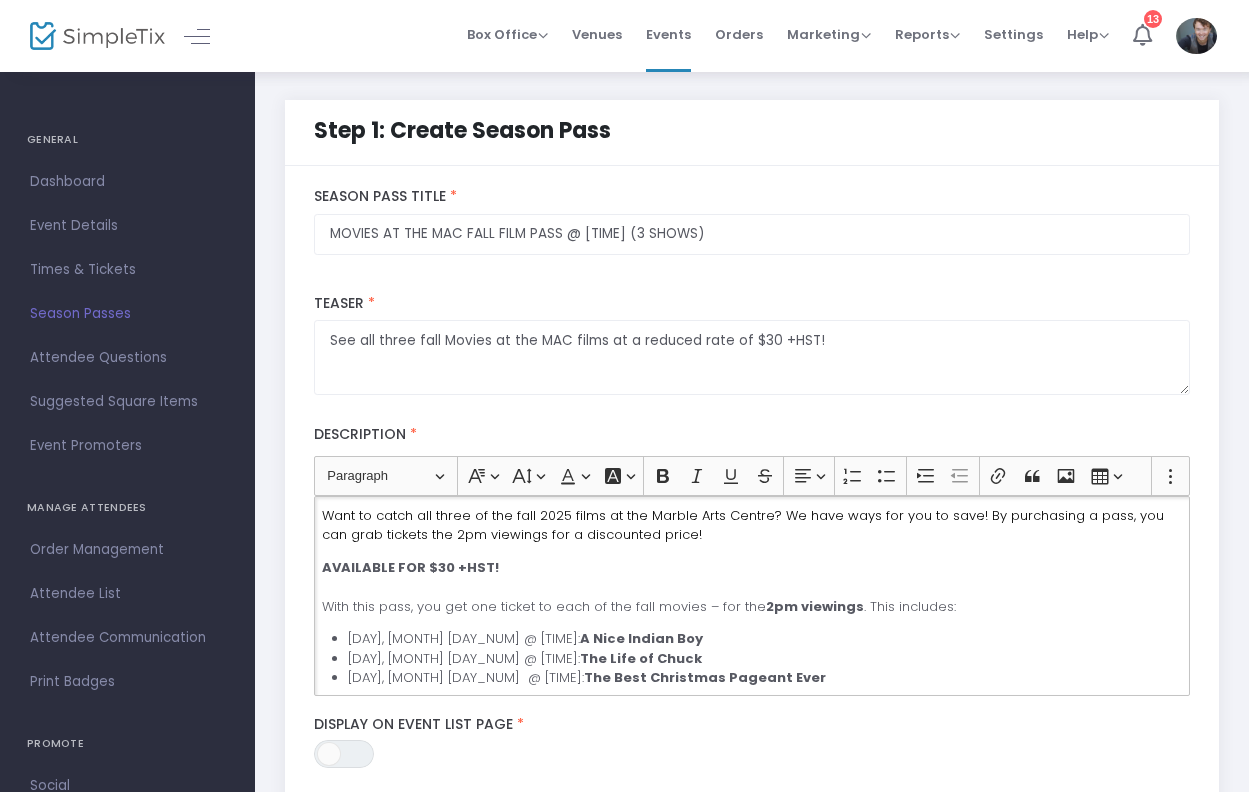 click on "With this pass, you get one ticket to each of the fall movies – for the  [TIME] viewings . This includes: [DAY], [MONTH] [DAY_NUM] @ [TIME]:  A Nice Indian Boy [DAY], [MONTH] [DAY_NUM] @ [TIME]:  The Life of Chuck [DAY], [MONTH] [DAY_NUM]  @ [TIME]:  The Best Christmas Pageant Ever" 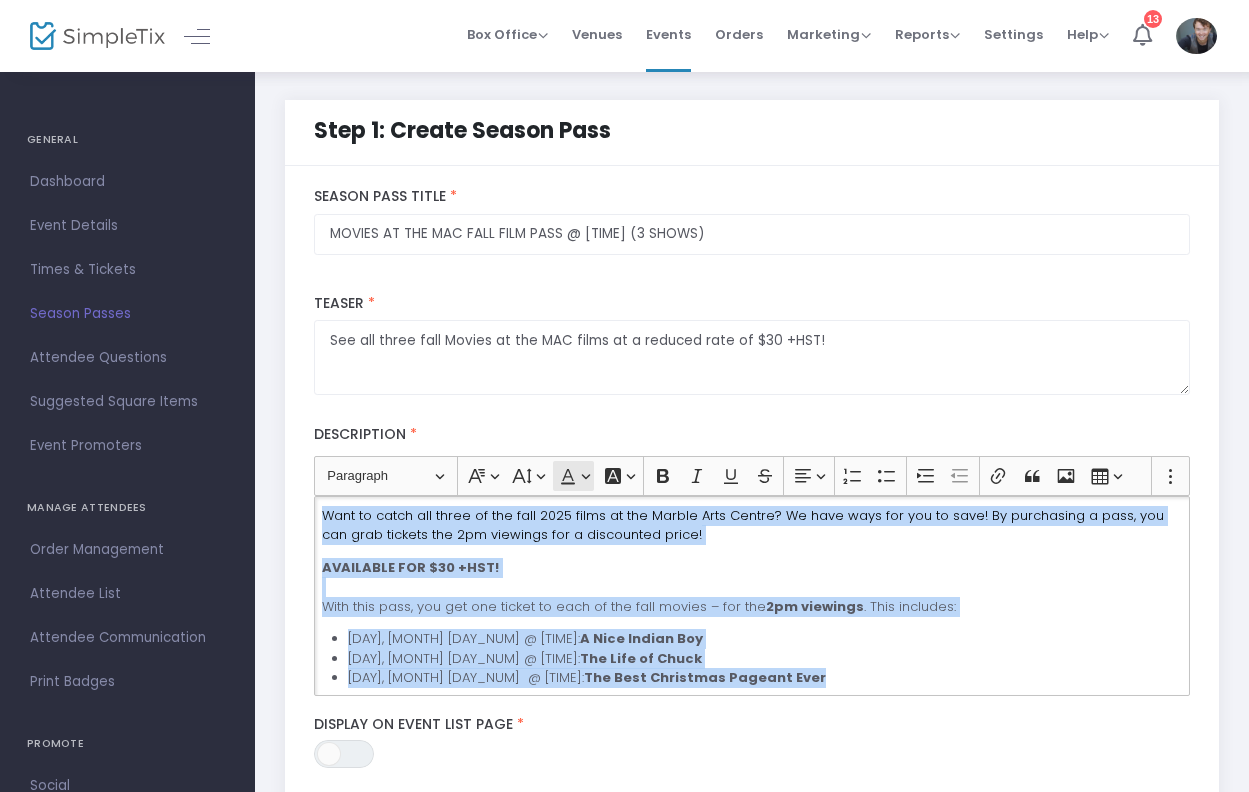 click on "Font Color Font Color" 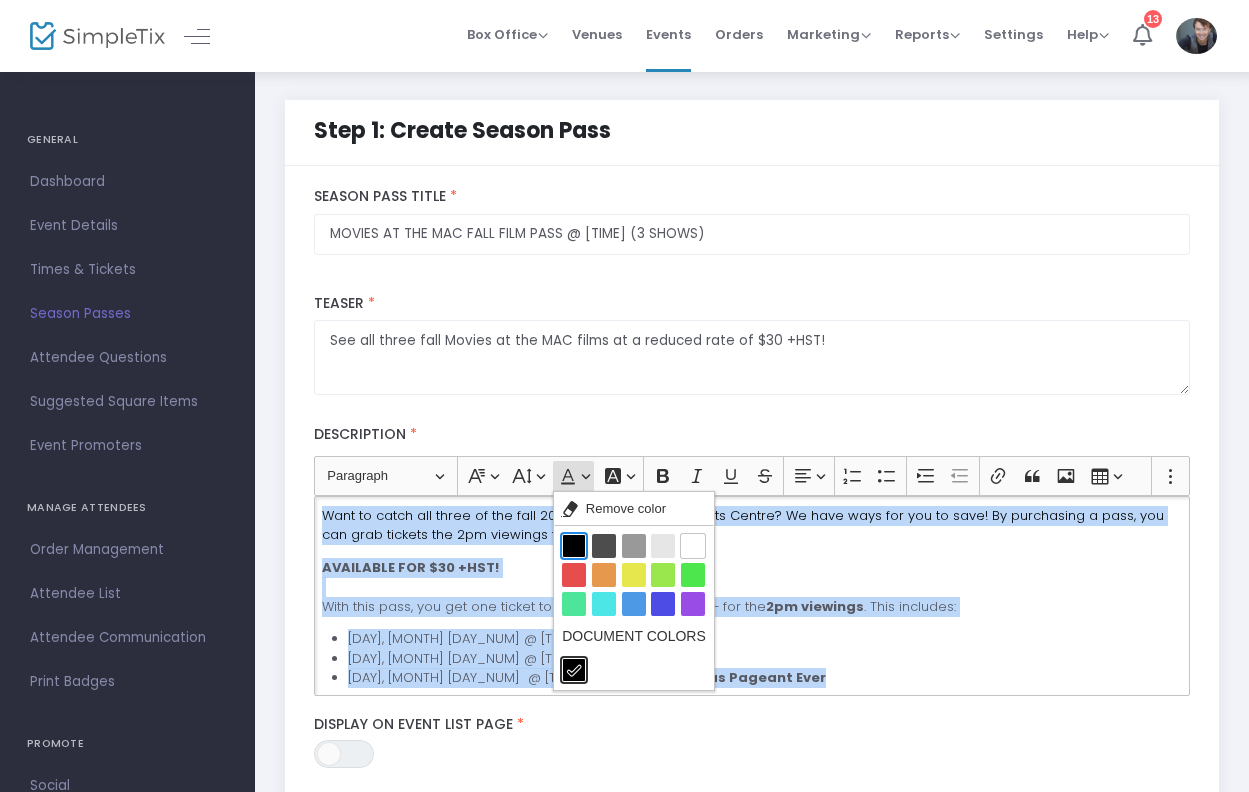 click on "Black Black" 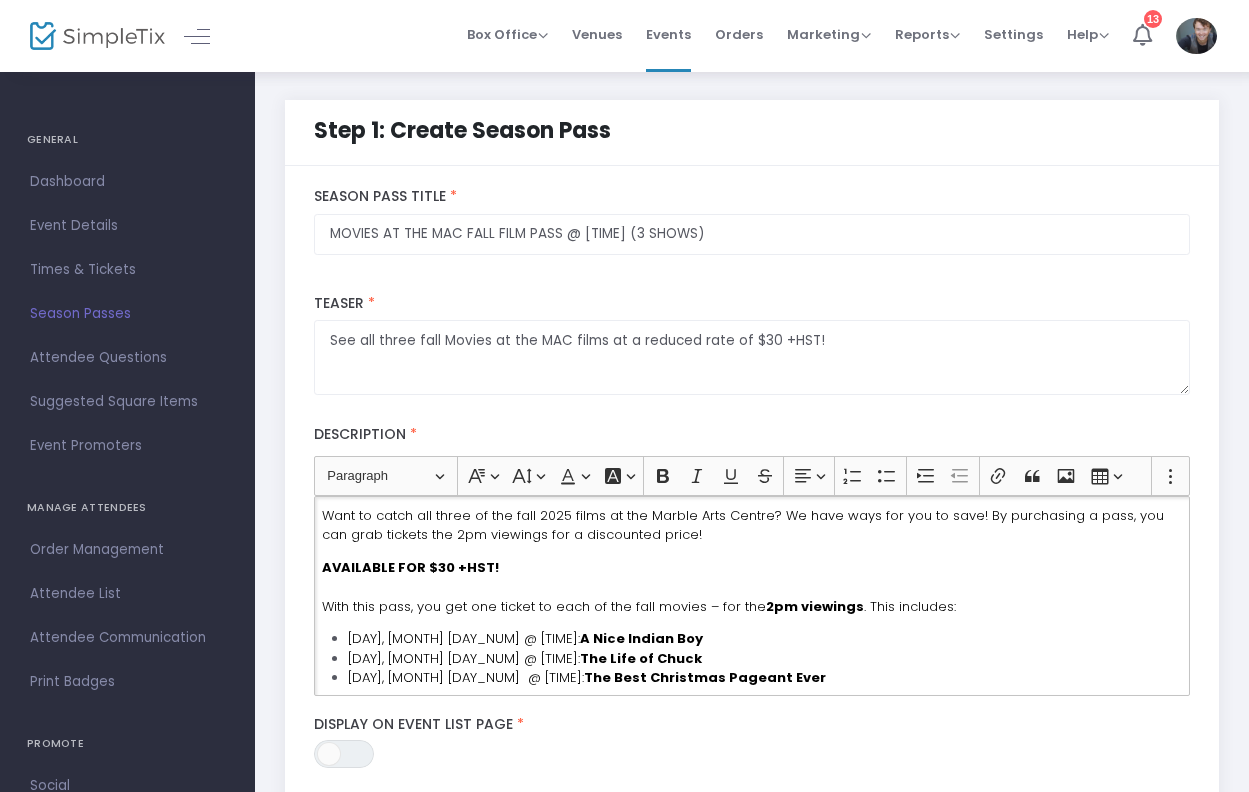 click on "With this pass, you get one ticket to each of the fall movies – for the  [TIME] viewings . This includes: [DAY], [MONTH] [DAY_NUM] @ [TIME]:  A Nice Indian Boy [DAY], [MONTH] [DAY_NUM] @ [TIME]:  The Life of Chuck [DAY], [MONTH] [DAY_NUM]  @ [TIME]:  The Best Christmas Pageant Ever" 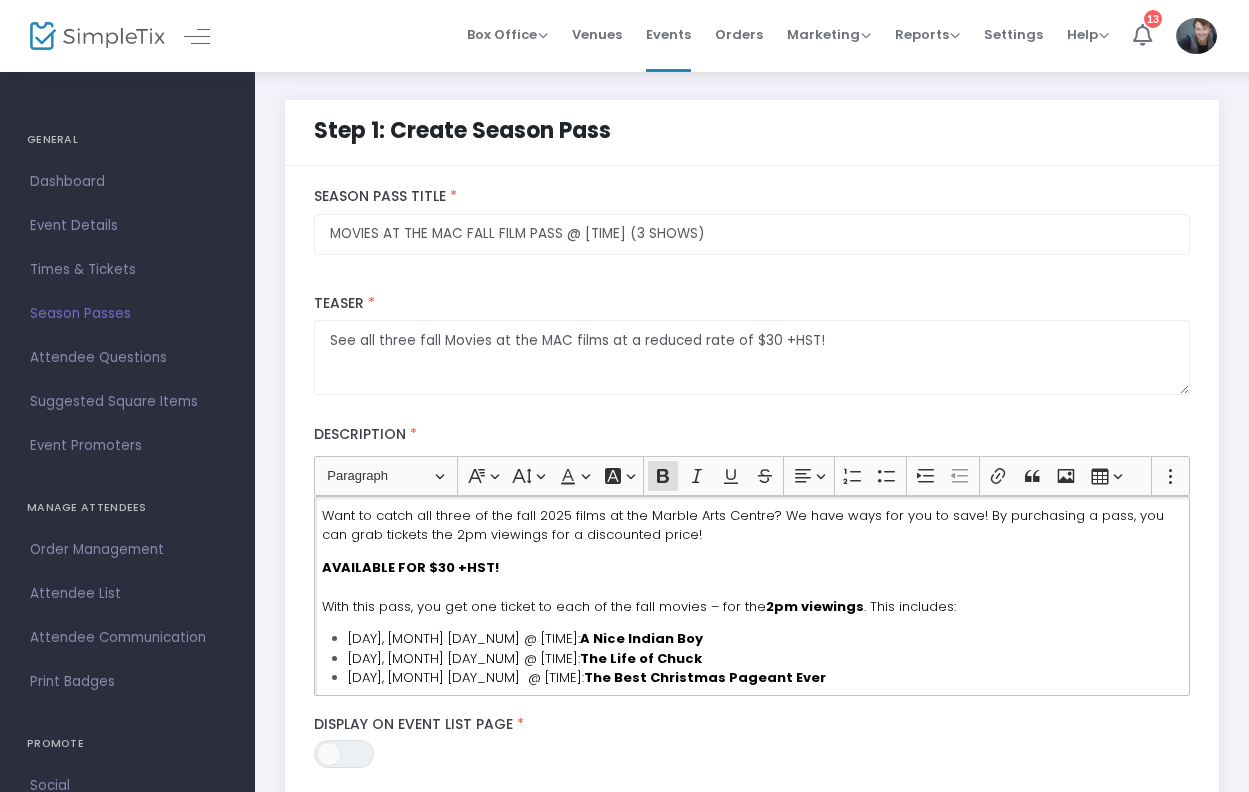 scroll, scrollTop: 26, scrollLeft: 0, axis: vertical 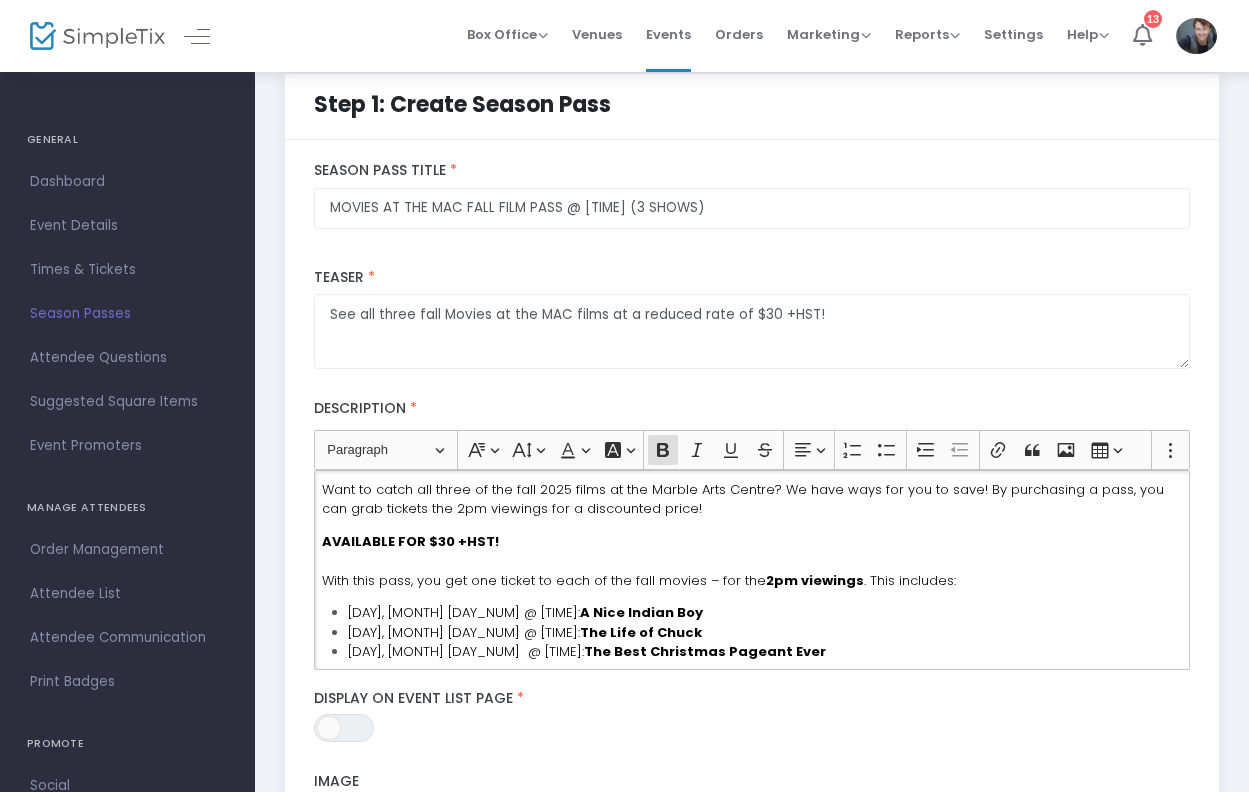click on "Want to catch all three of the fall 2025 films at the Marble Arts Centre? We have ways for you to save! By purchasing a pass, you can grab tickets the 2pm viewings for a discounted price!" 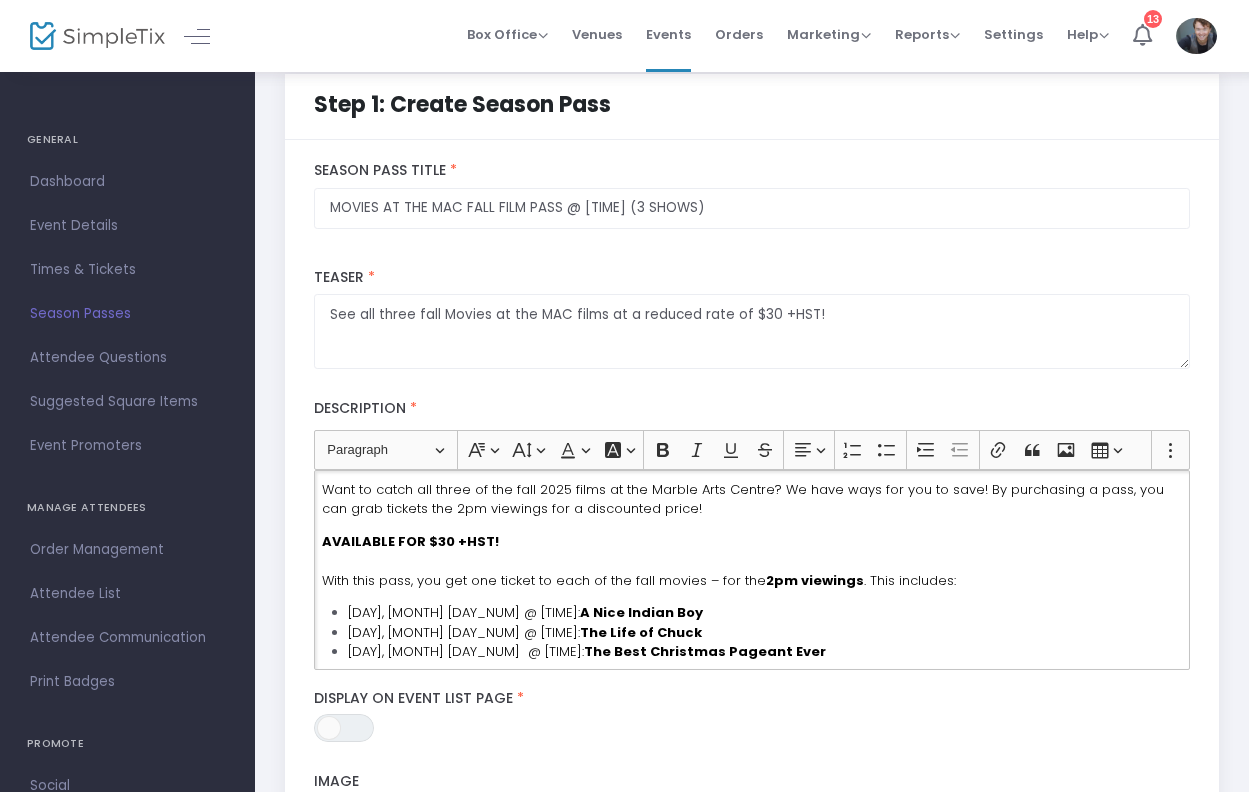type 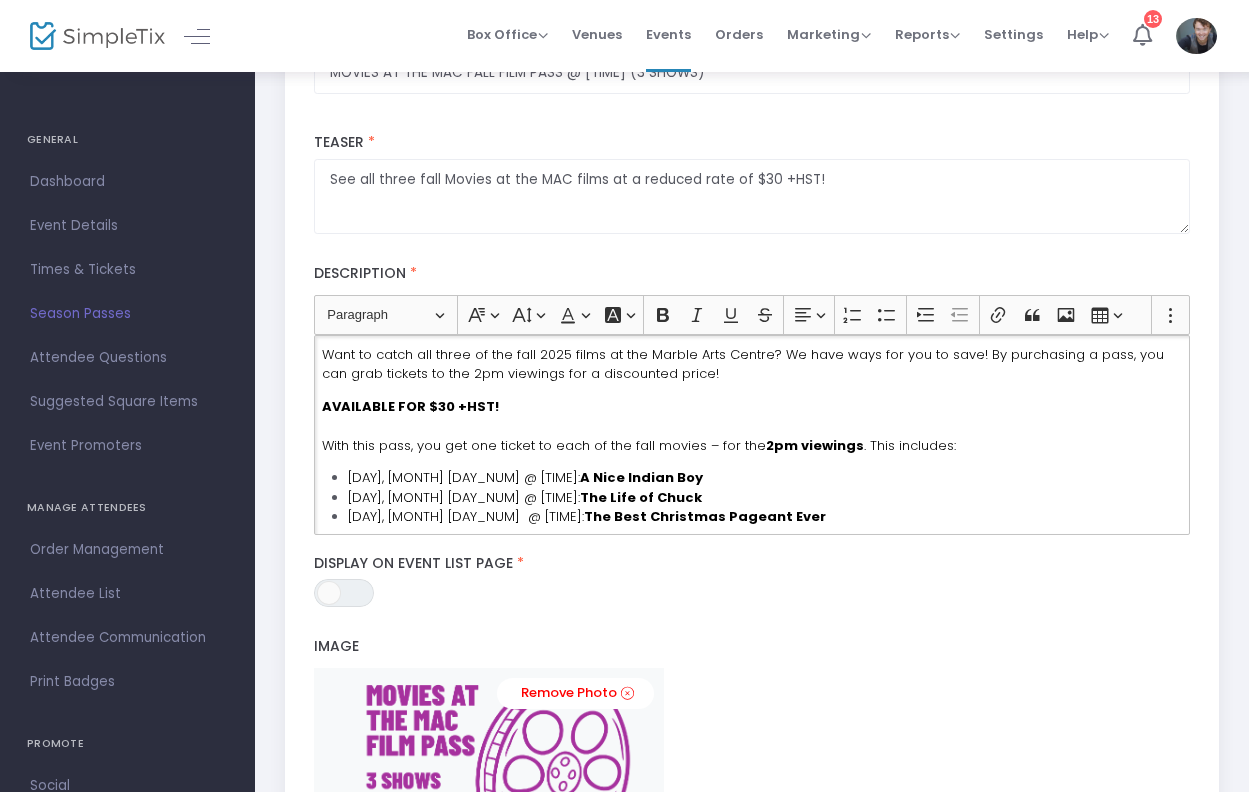 scroll, scrollTop: 194, scrollLeft: 0, axis: vertical 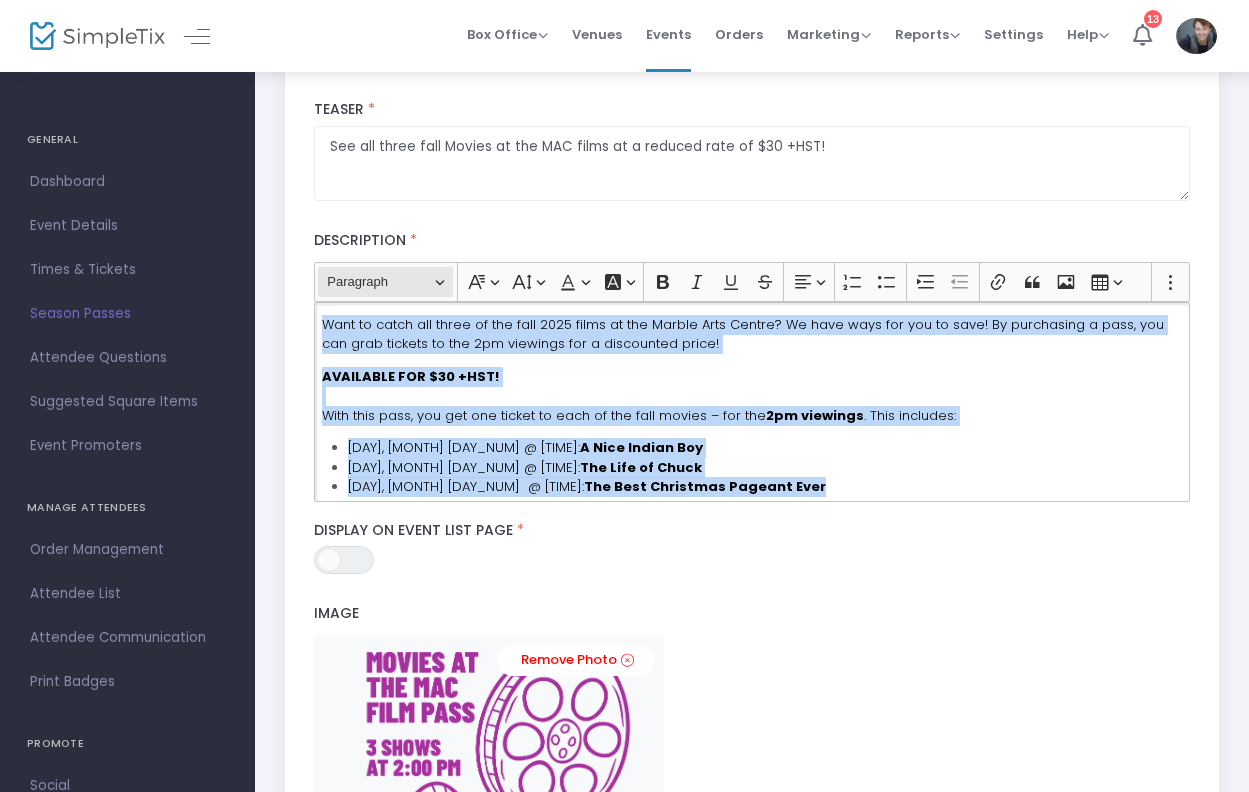 drag, startPoint x: 799, startPoint y: 475, endPoint x: 328, endPoint y: 287, distance: 507.1341 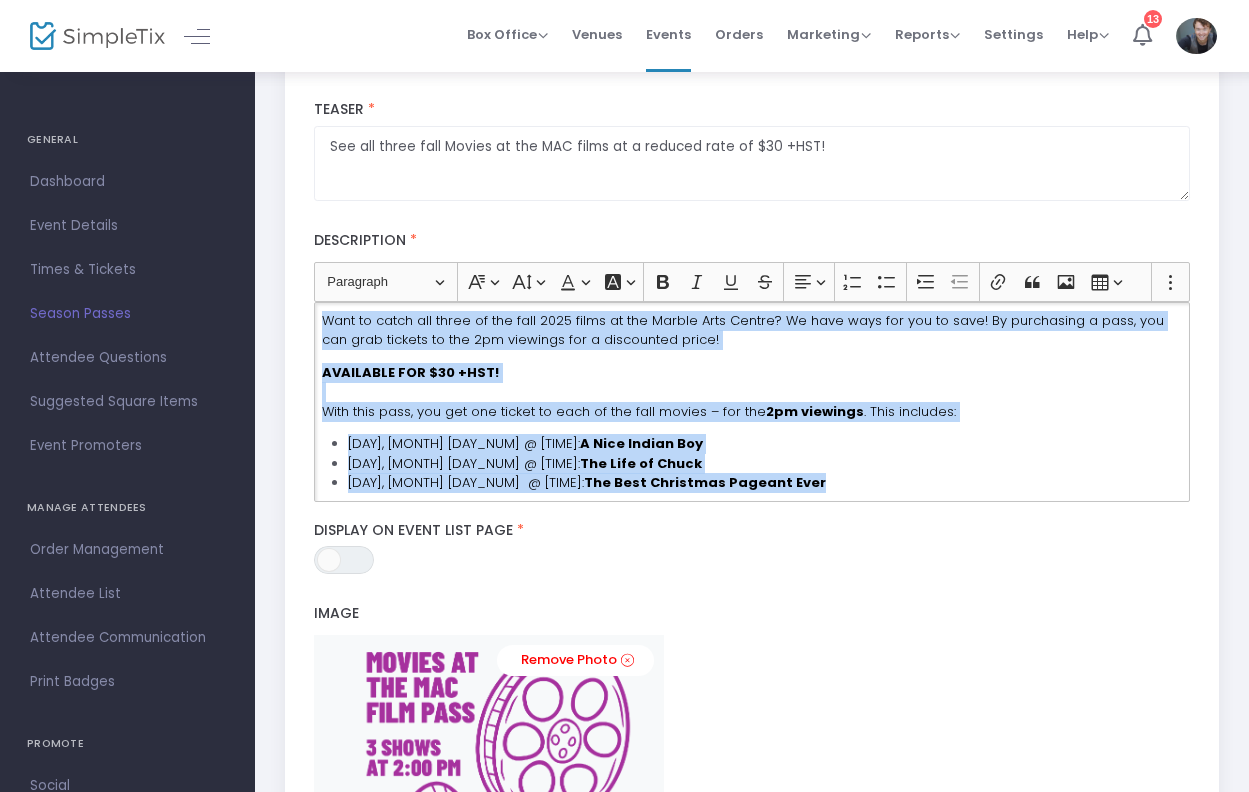 scroll, scrollTop: 3, scrollLeft: 0, axis: vertical 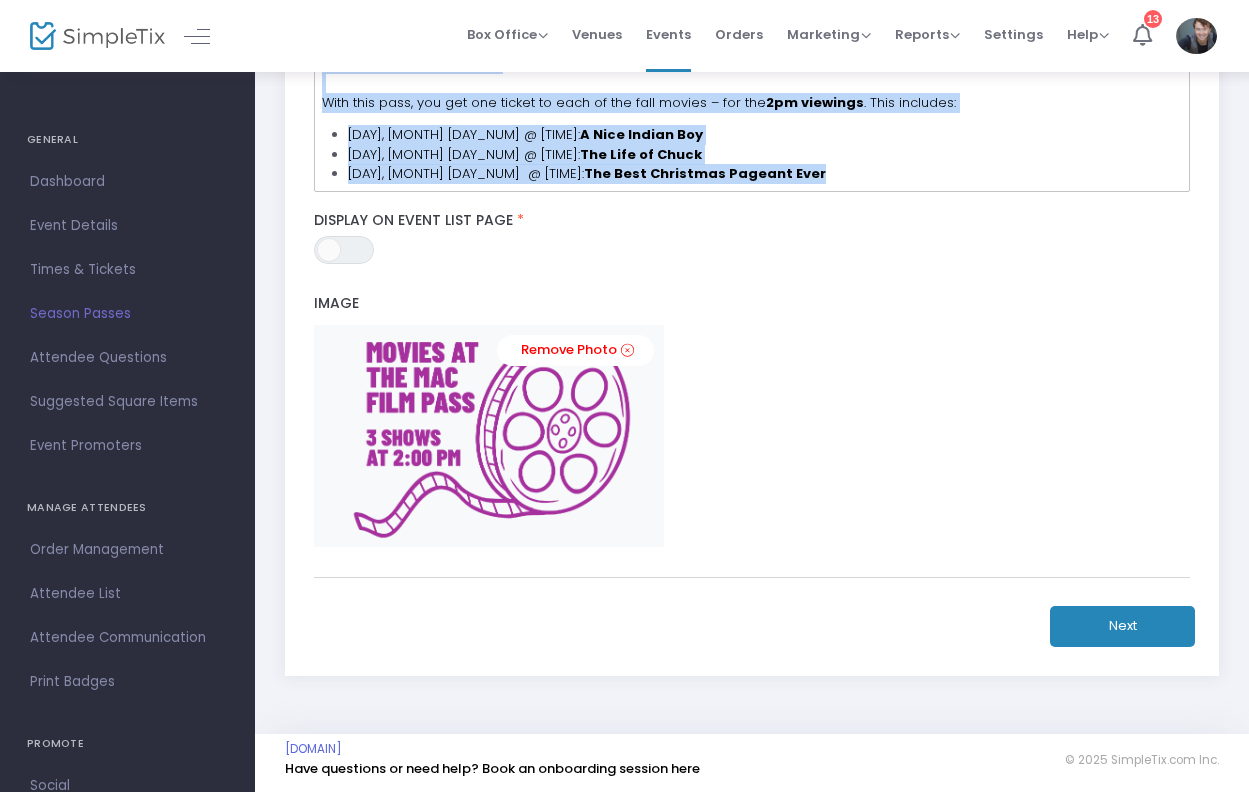 click on "Next" 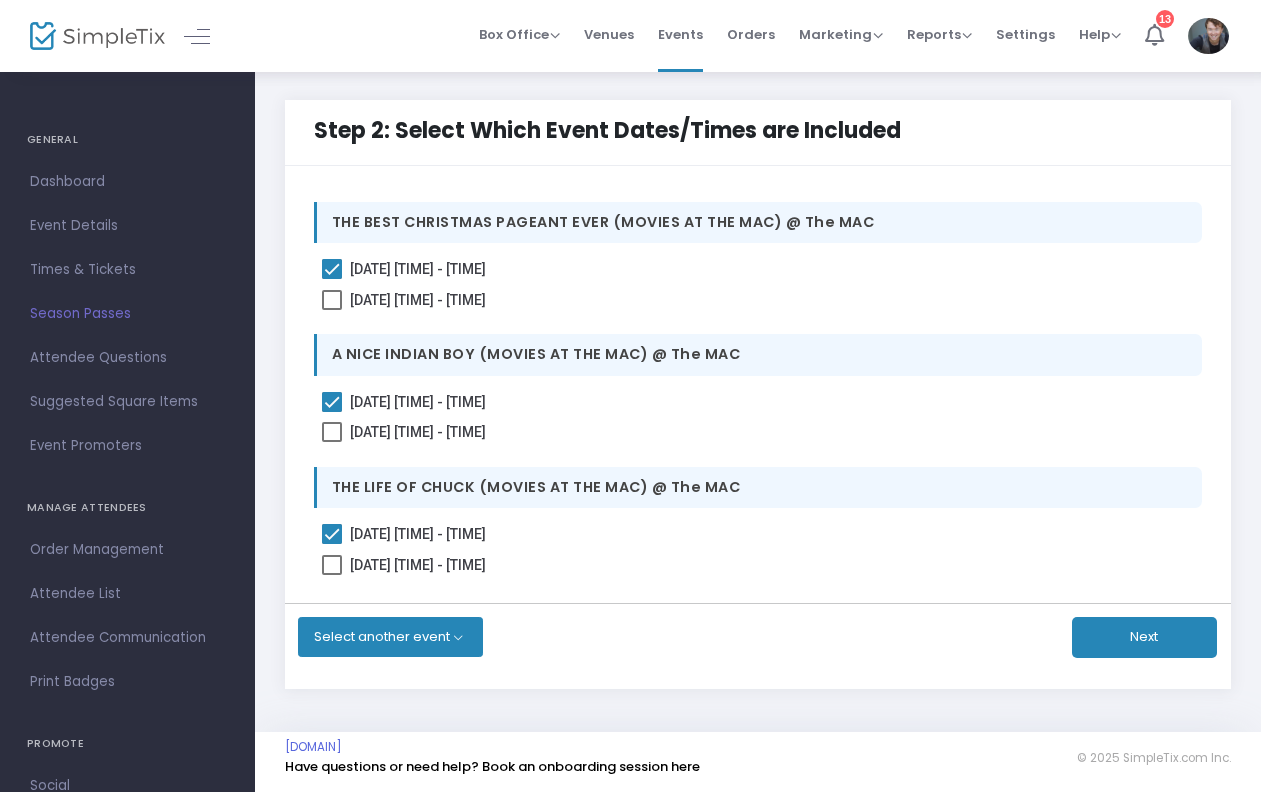 click on "Next" 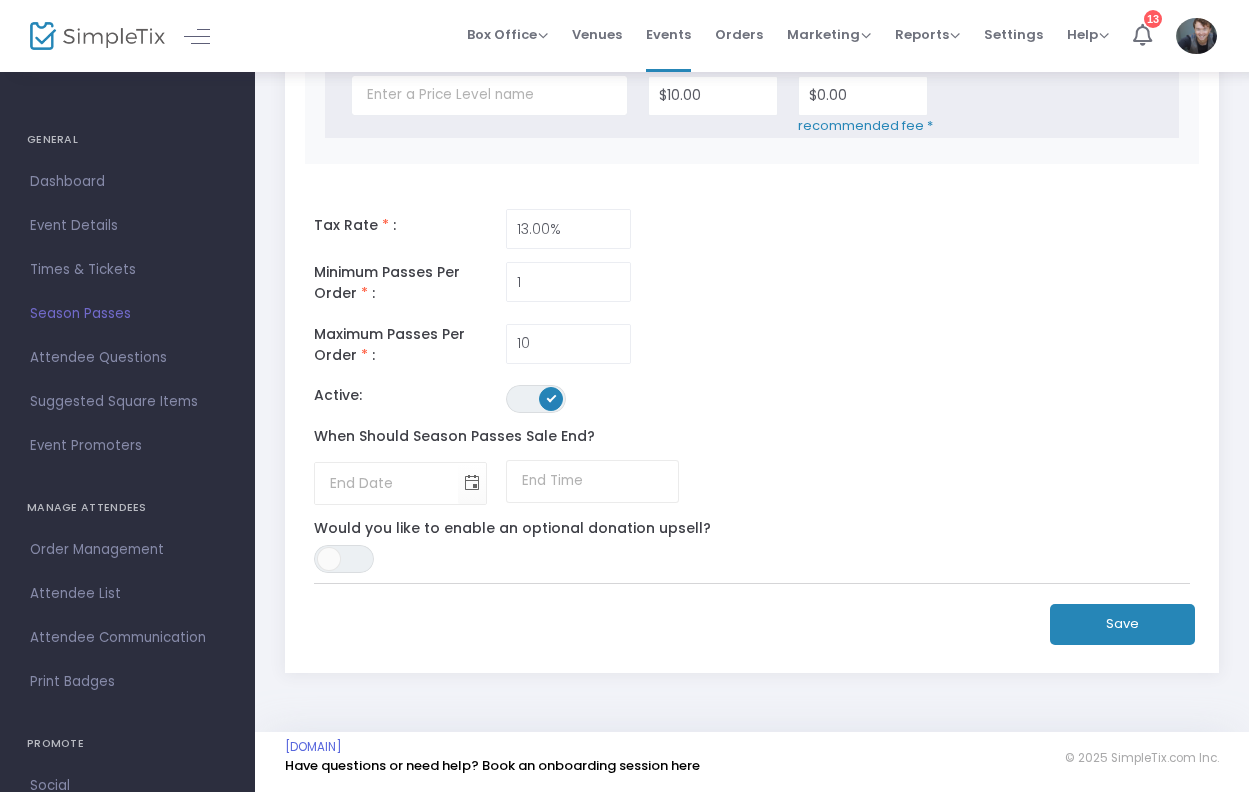 scroll, scrollTop: 1180, scrollLeft: 0, axis: vertical 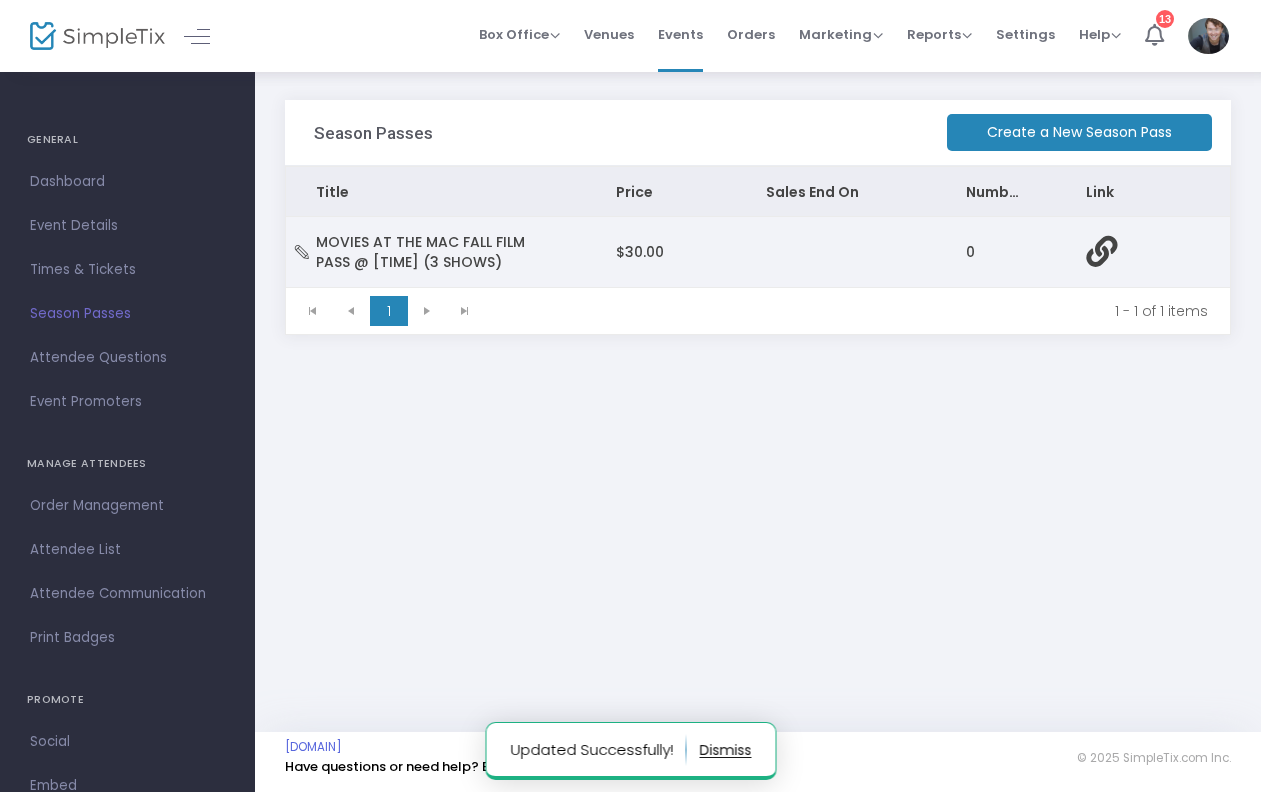 click 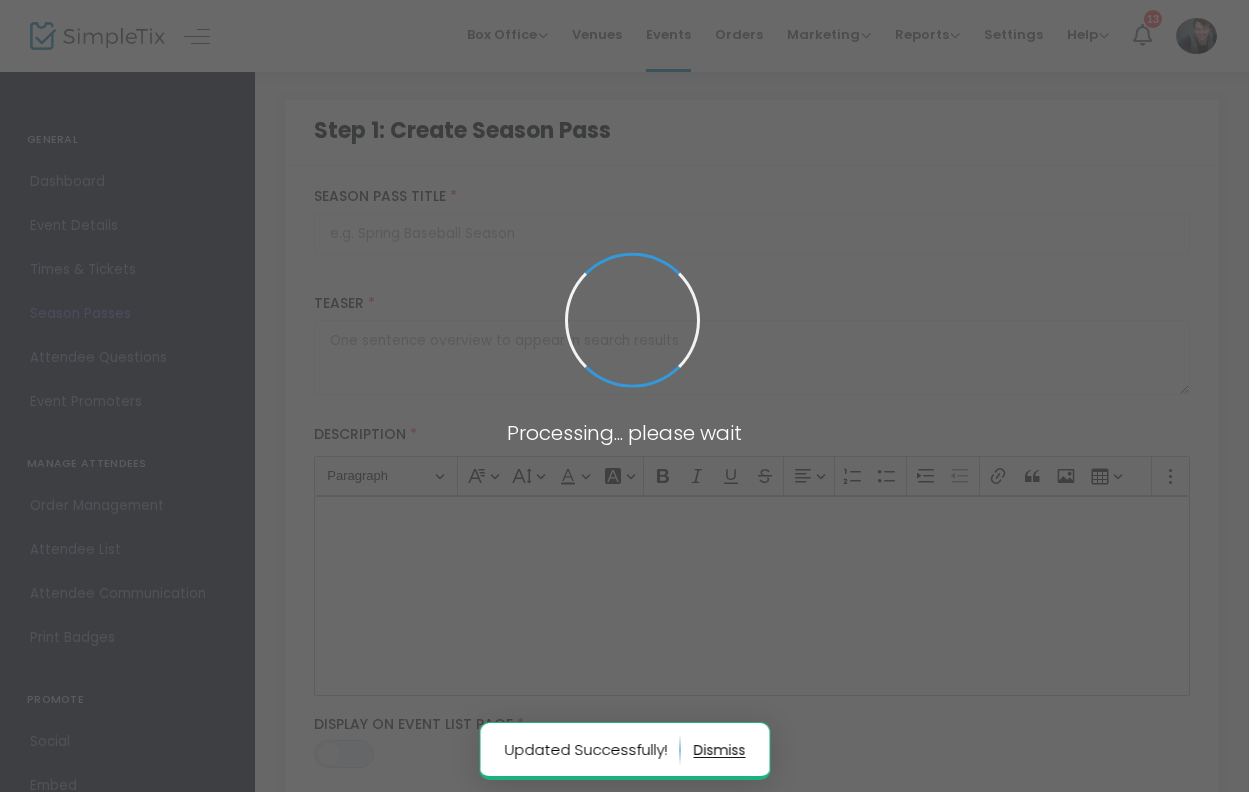 type on "MOVIES AT THE MAC FALL FILM PASS @ [TIME] (3 SHOWS)" 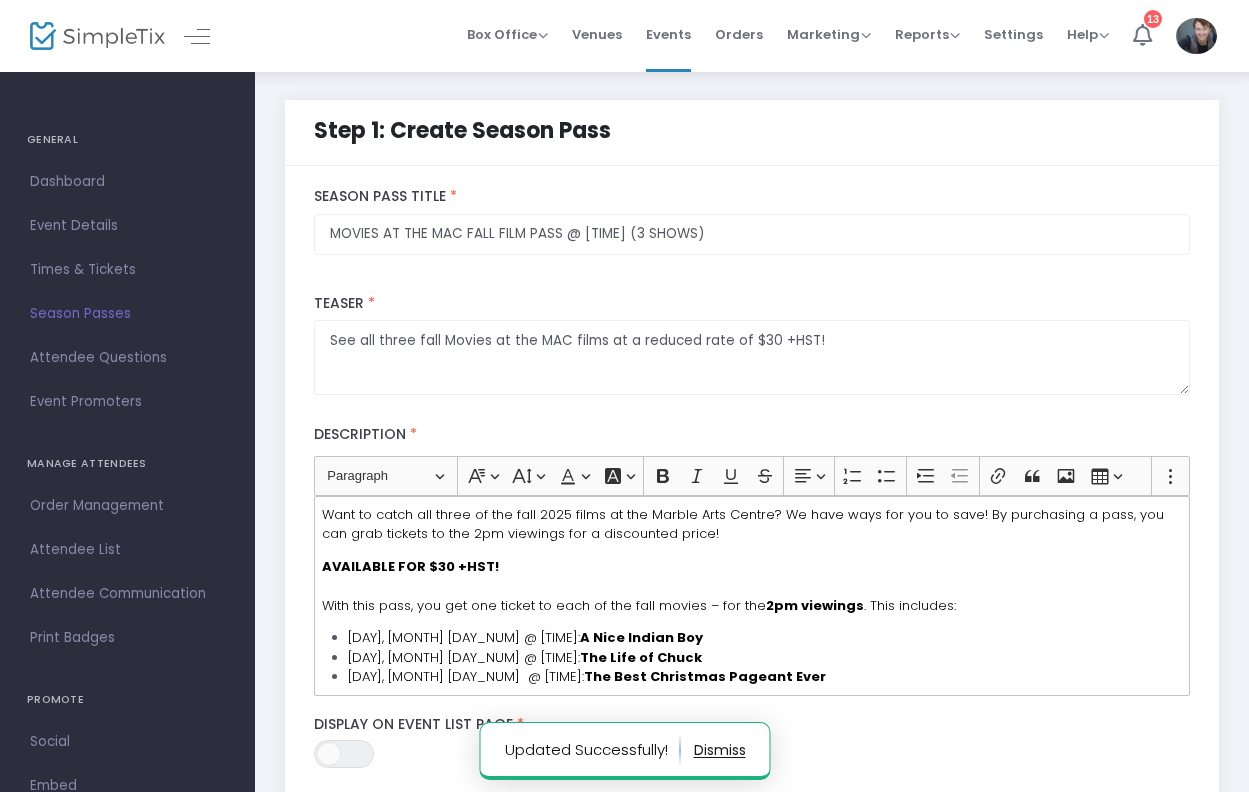scroll, scrollTop: 3, scrollLeft: 0, axis: vertical 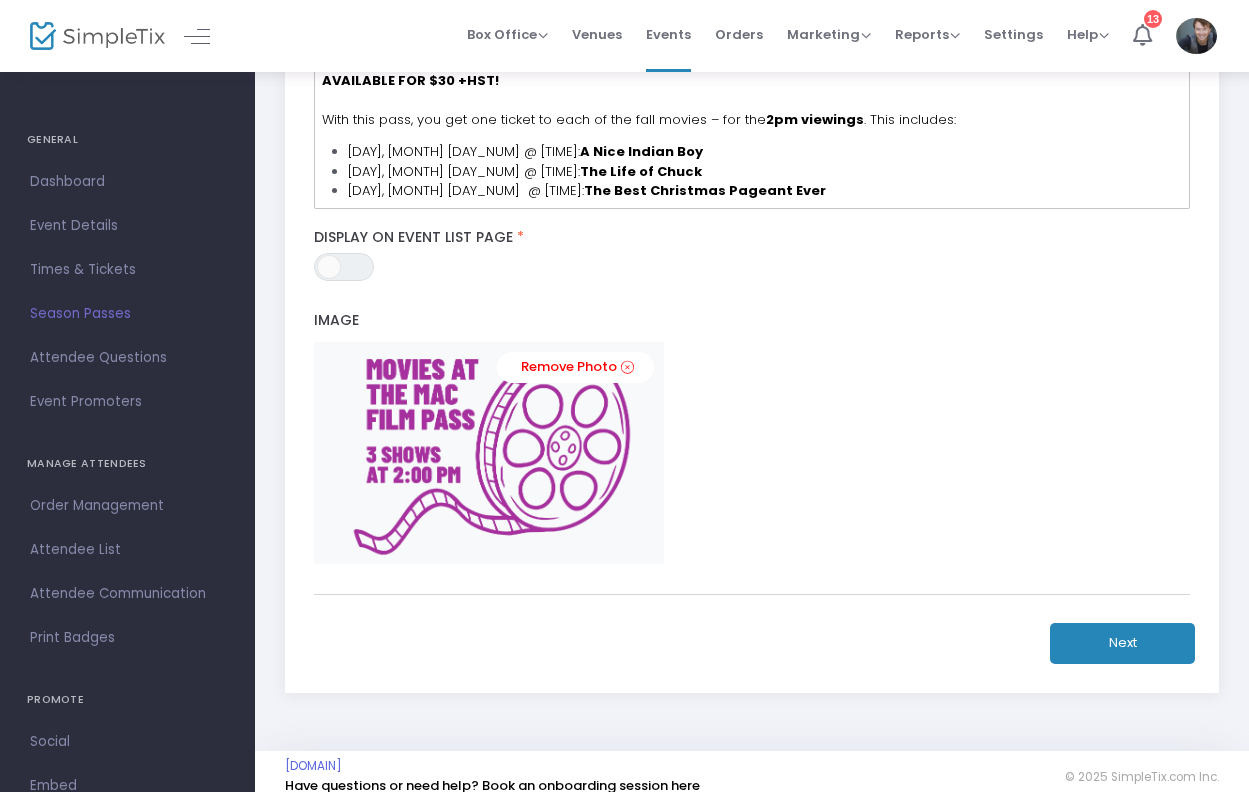 click on "Next" 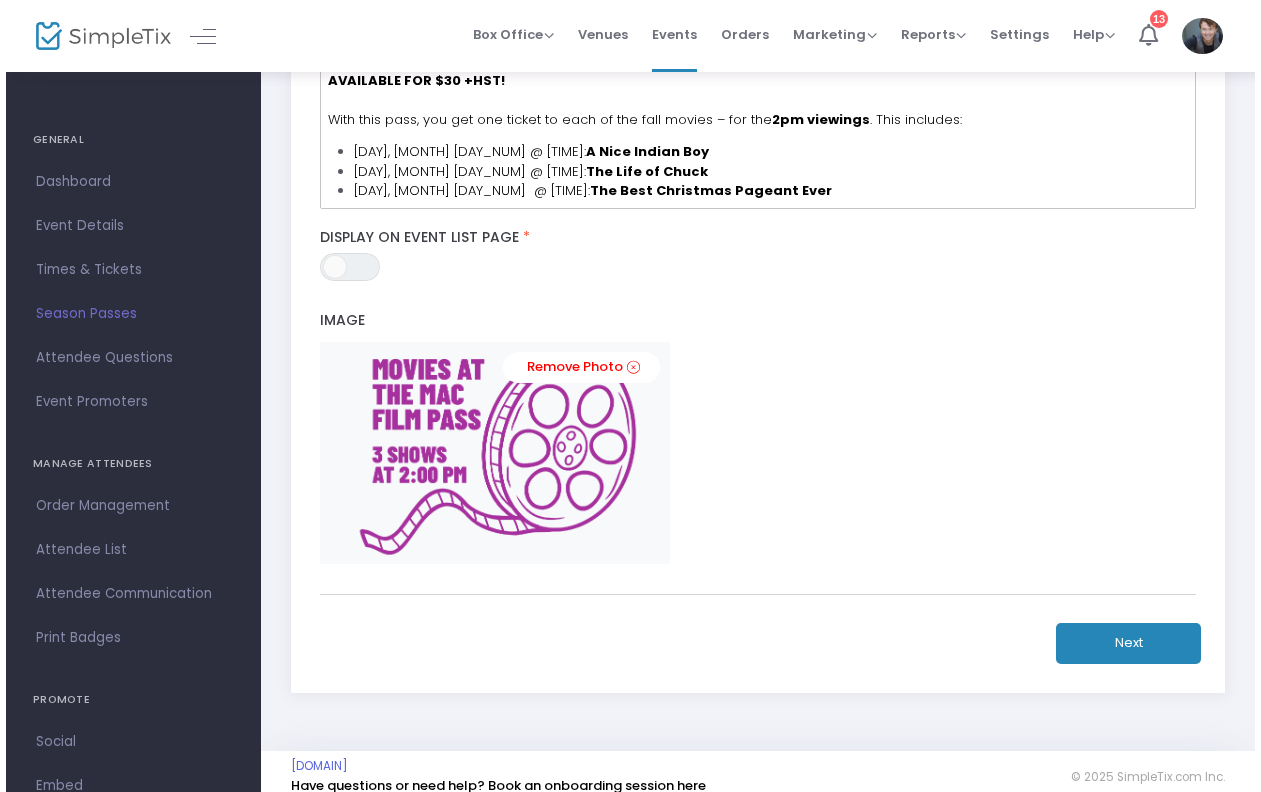 scroll, scrollTop: 0, scrollLeft: 0, axis: both 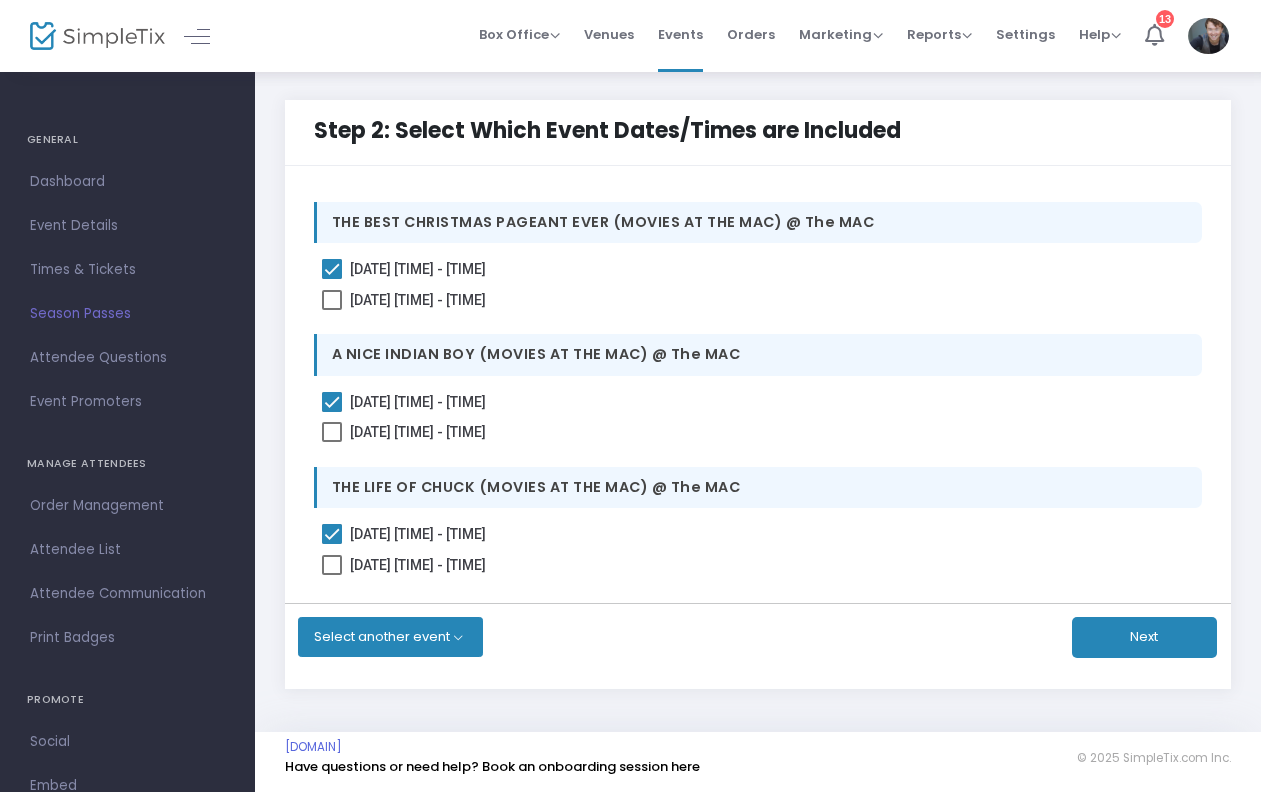 click on "Season Passes" at bounding box center (127, 314) 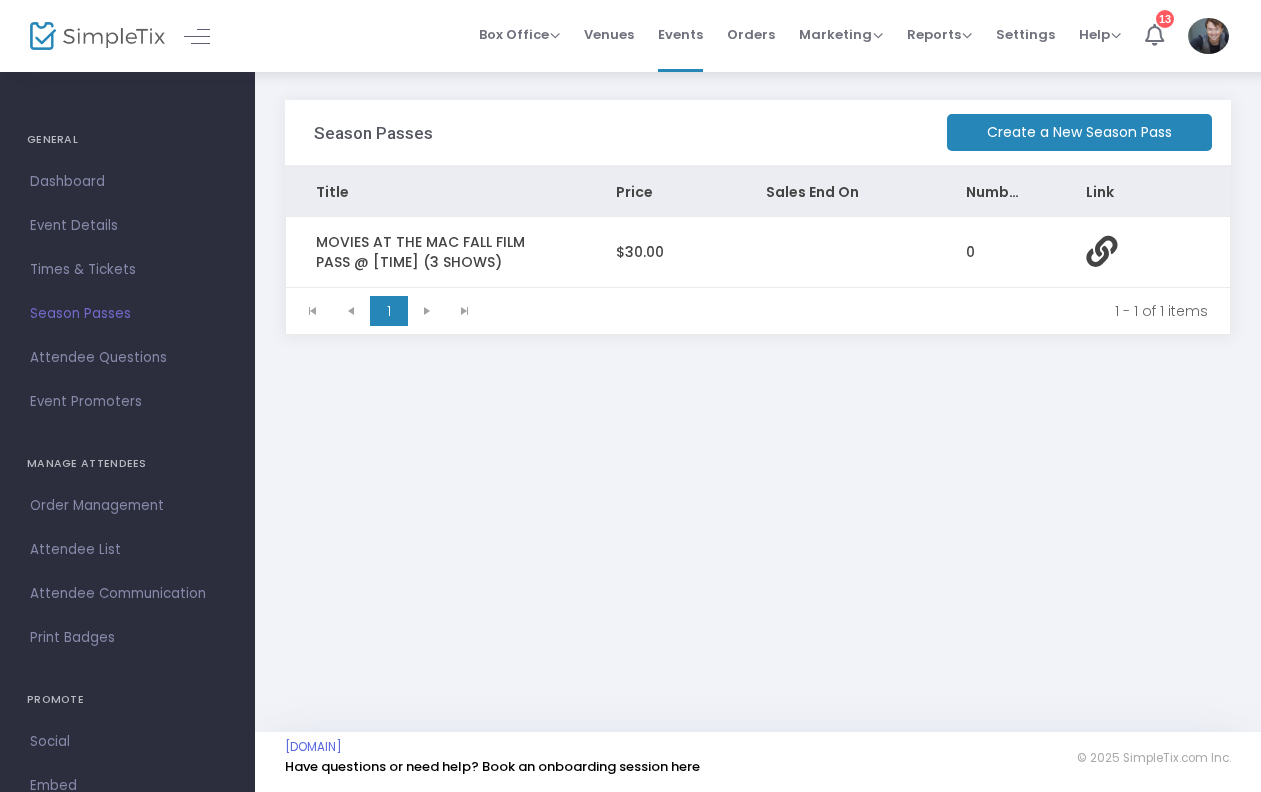 click on "Create a New Season Pass" 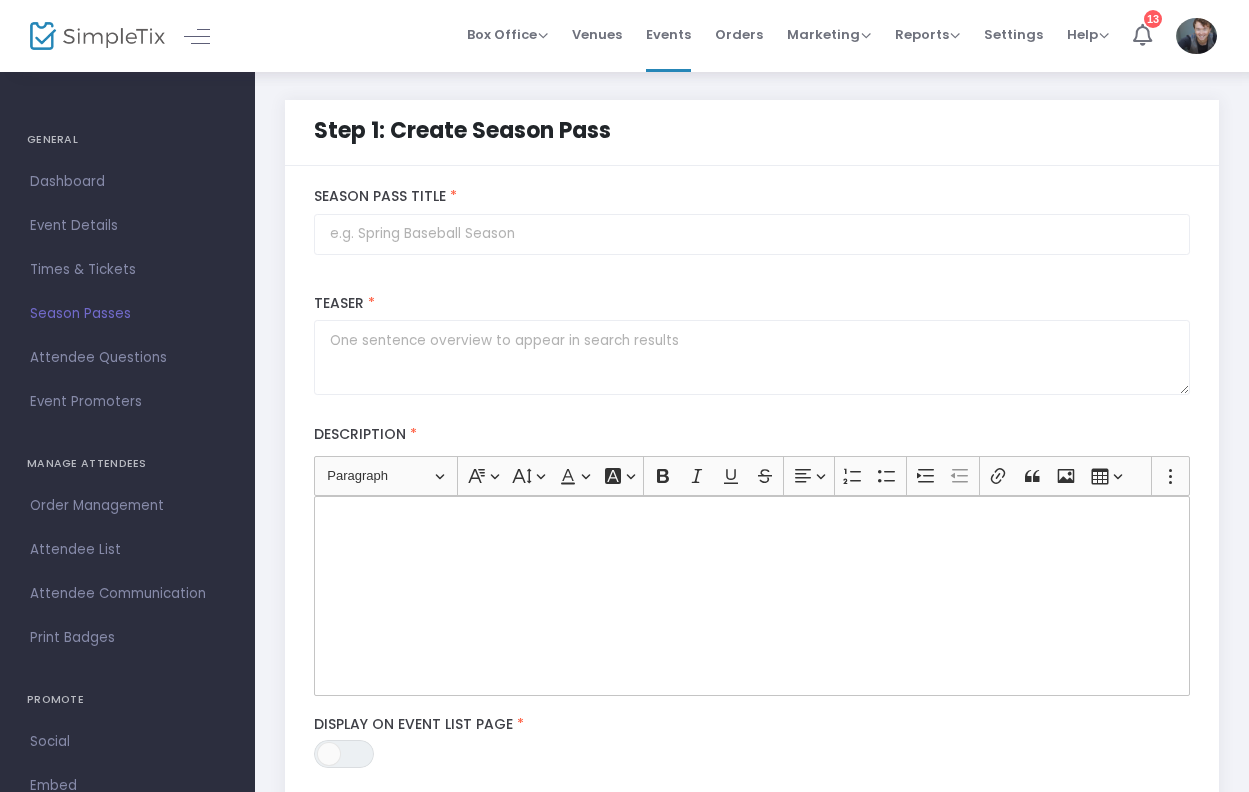 click 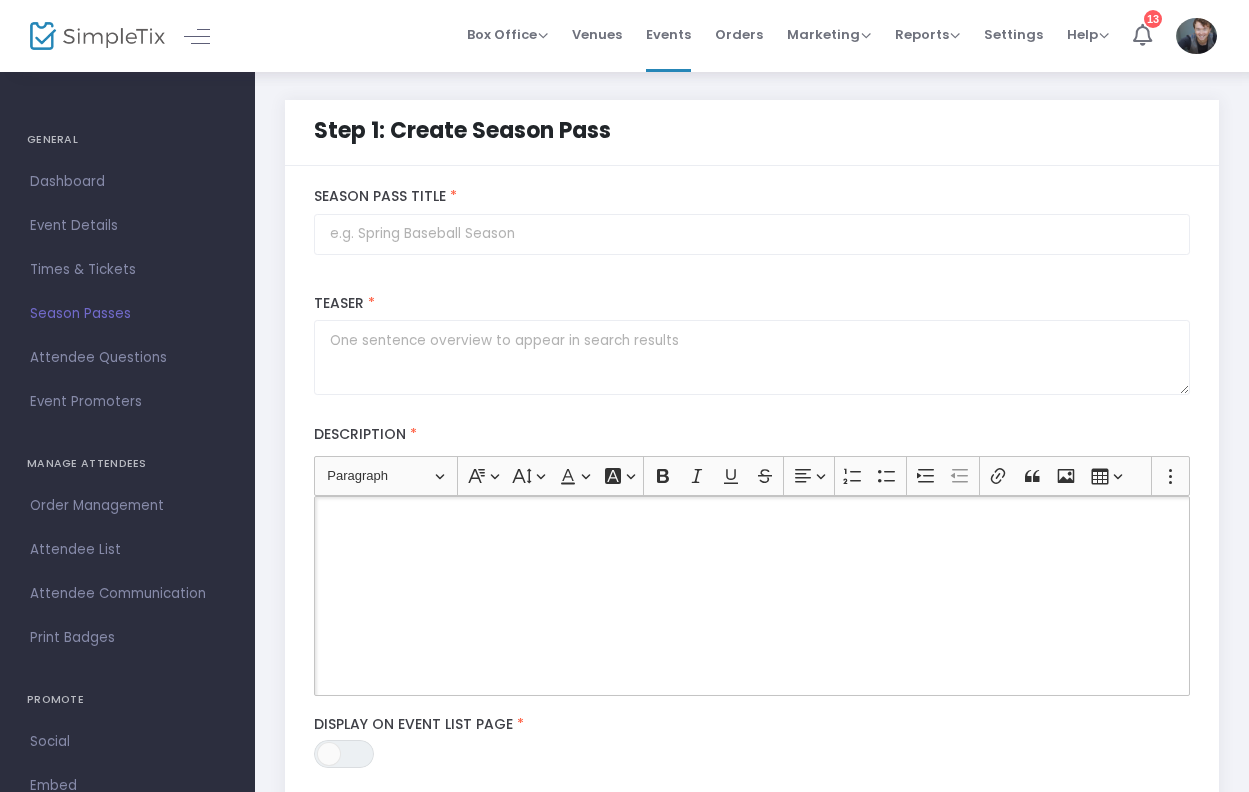 paste 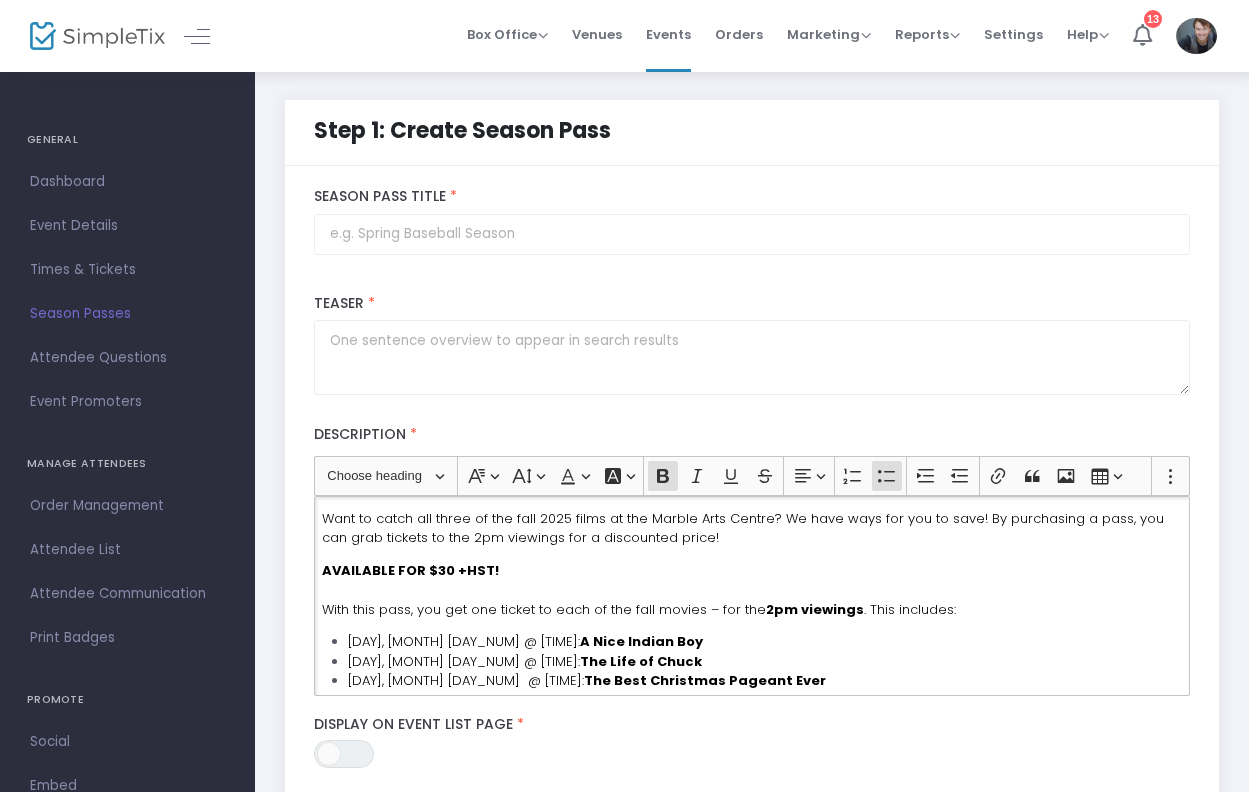 click on "2pm viewings" 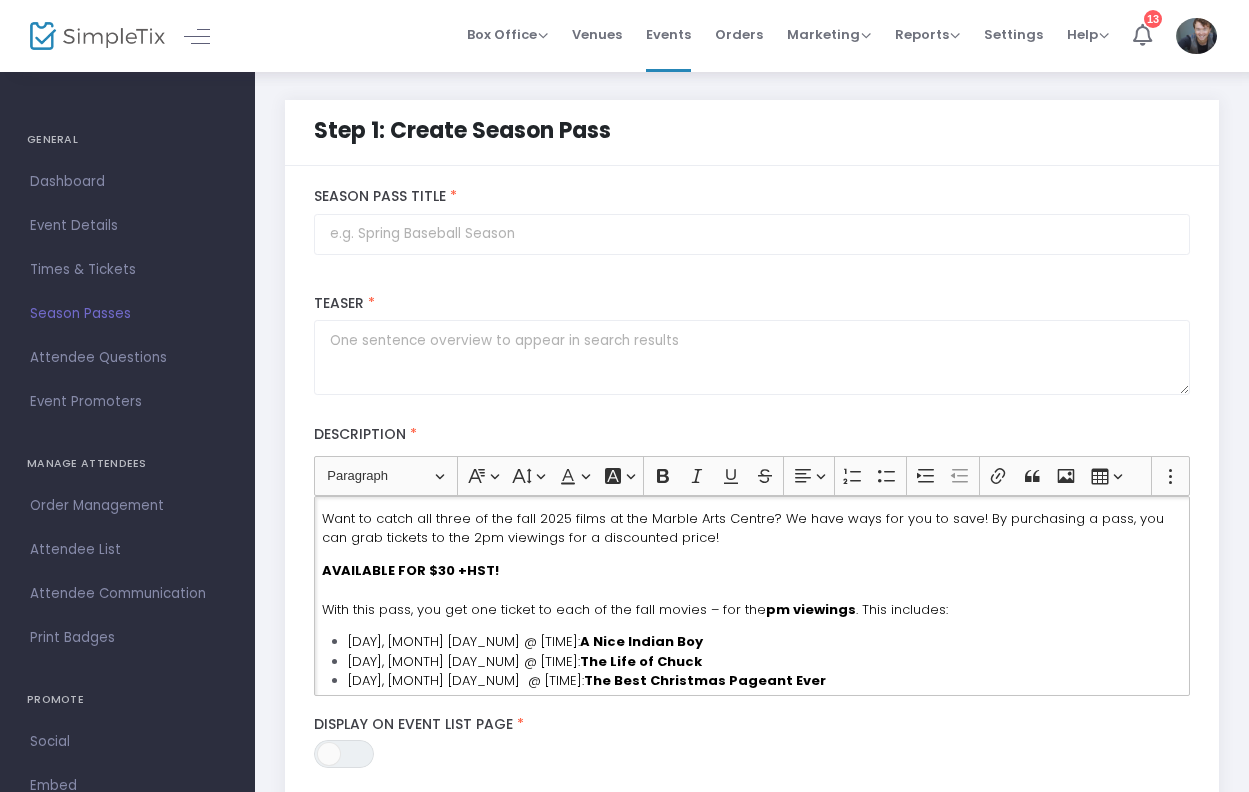 type 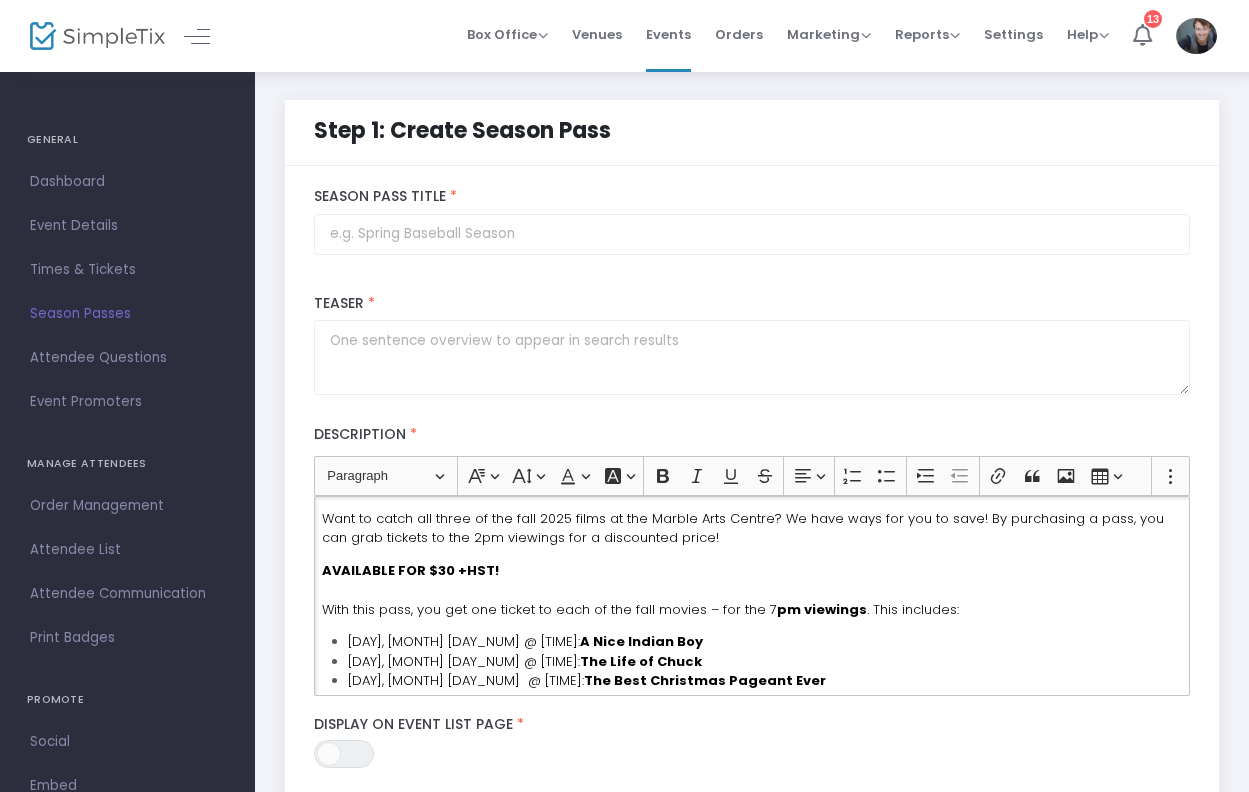 click on "[DAY], [MONTH] [DAY_NUM] @ [TIME]:  A Nice Indian Boy" 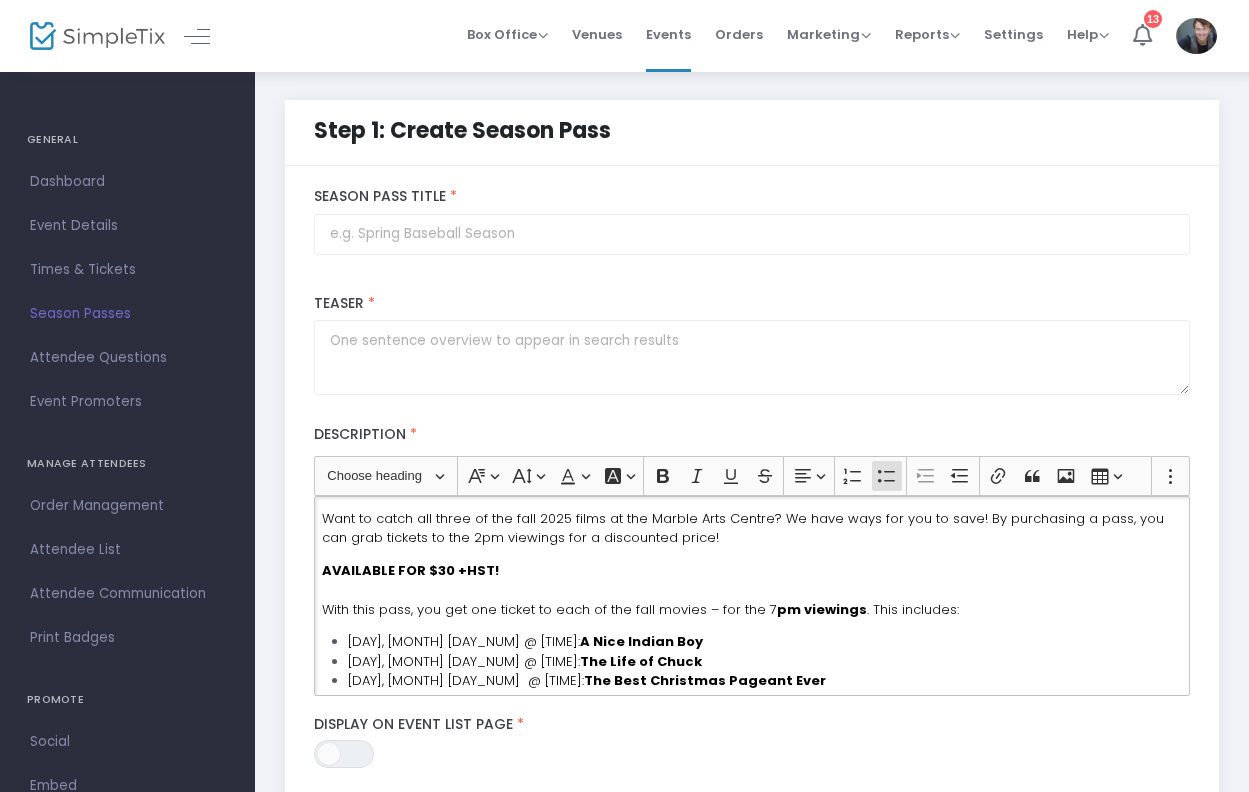 click on "[DAY], [MONTH] [DAY_NUM] @ [TIME]:  The Life of Chuck" 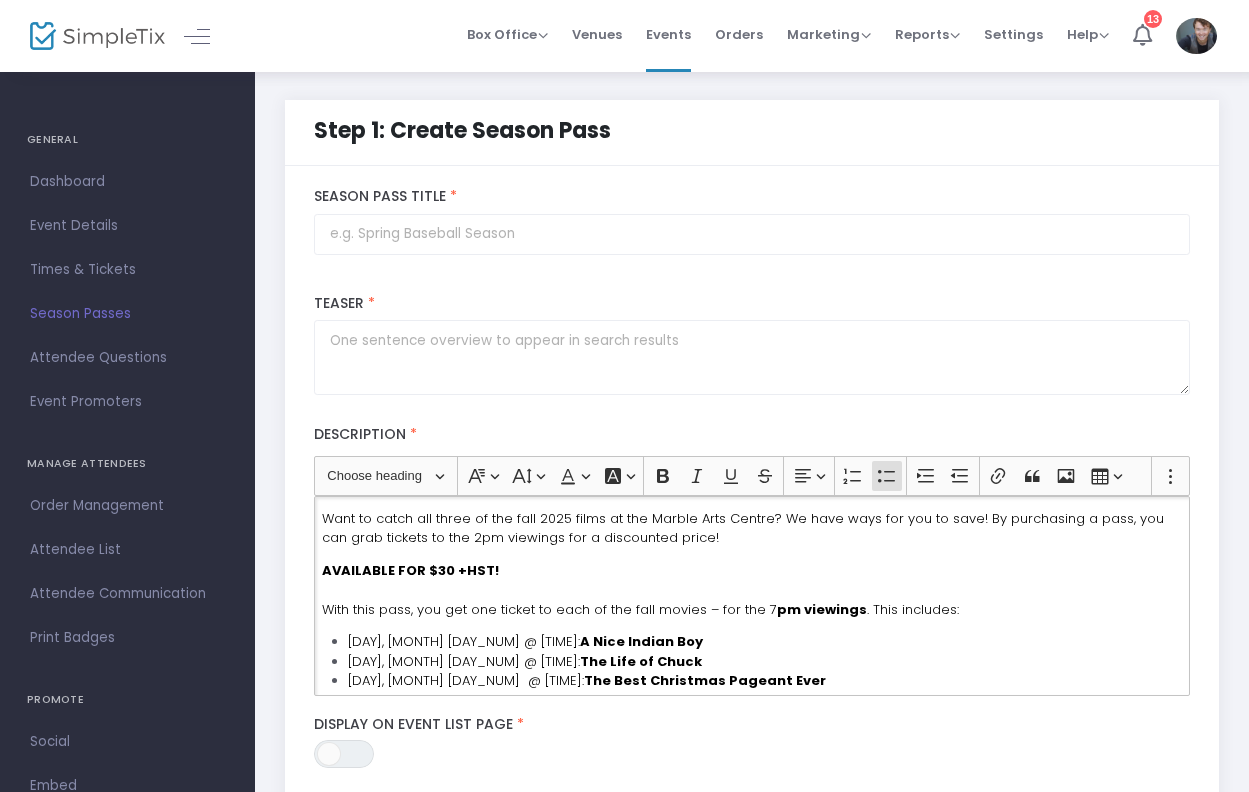 click on "[DAY], [MONTH] [DAY_NUM]  @ [TIME]:  The Best Christmas Pageant Ever" 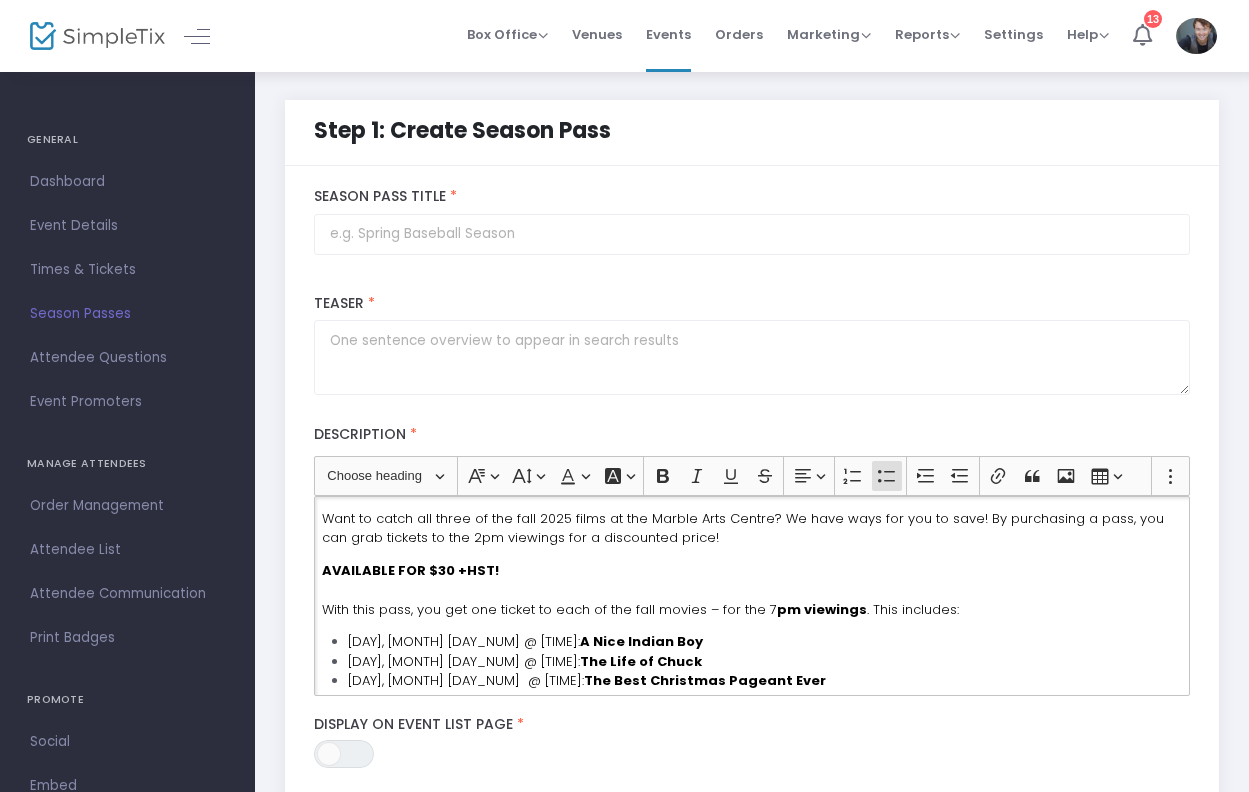 scroll, scrollTop: 0, scrollLeft: 0, axis: both 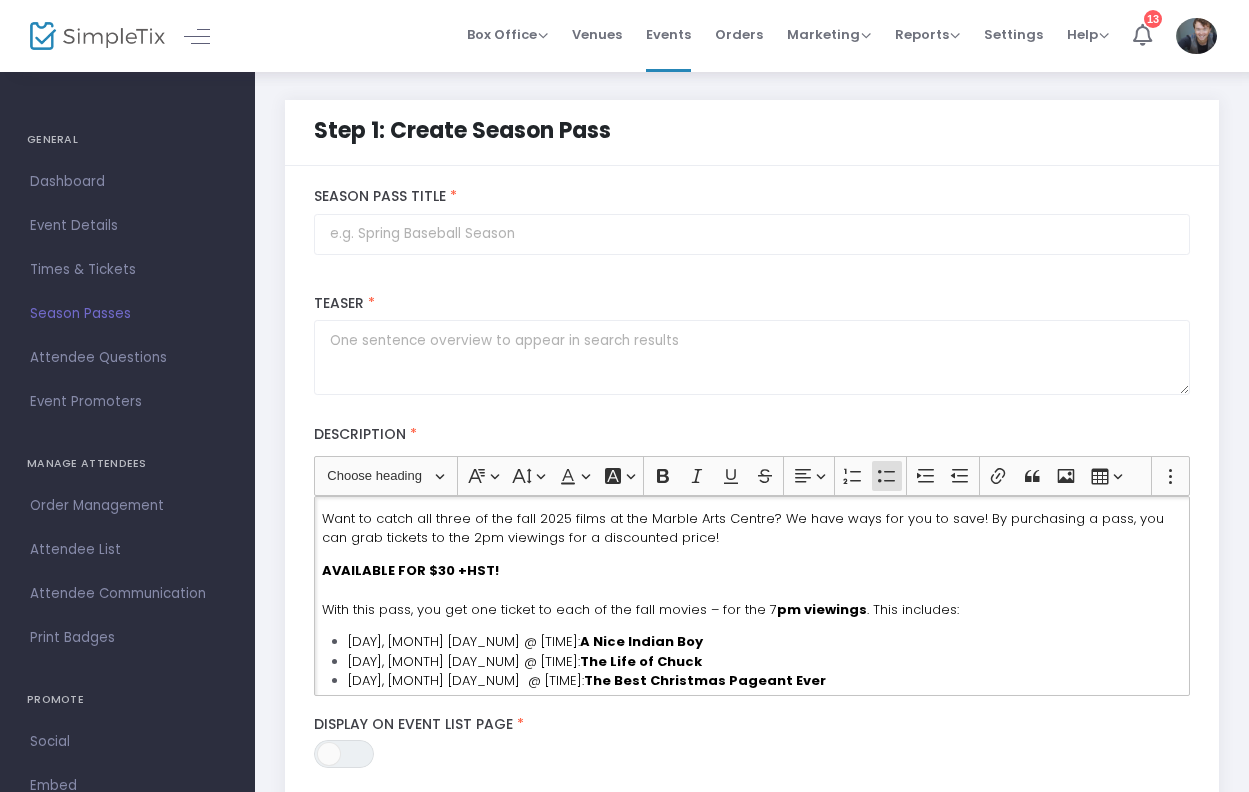 click on "Want to catch all three of the fall 2025 films at the Marble Arts Centre? We have ways for you to save! By purchasing a pass, you can grab tickets to the 2pm viewings for a discounted price!" 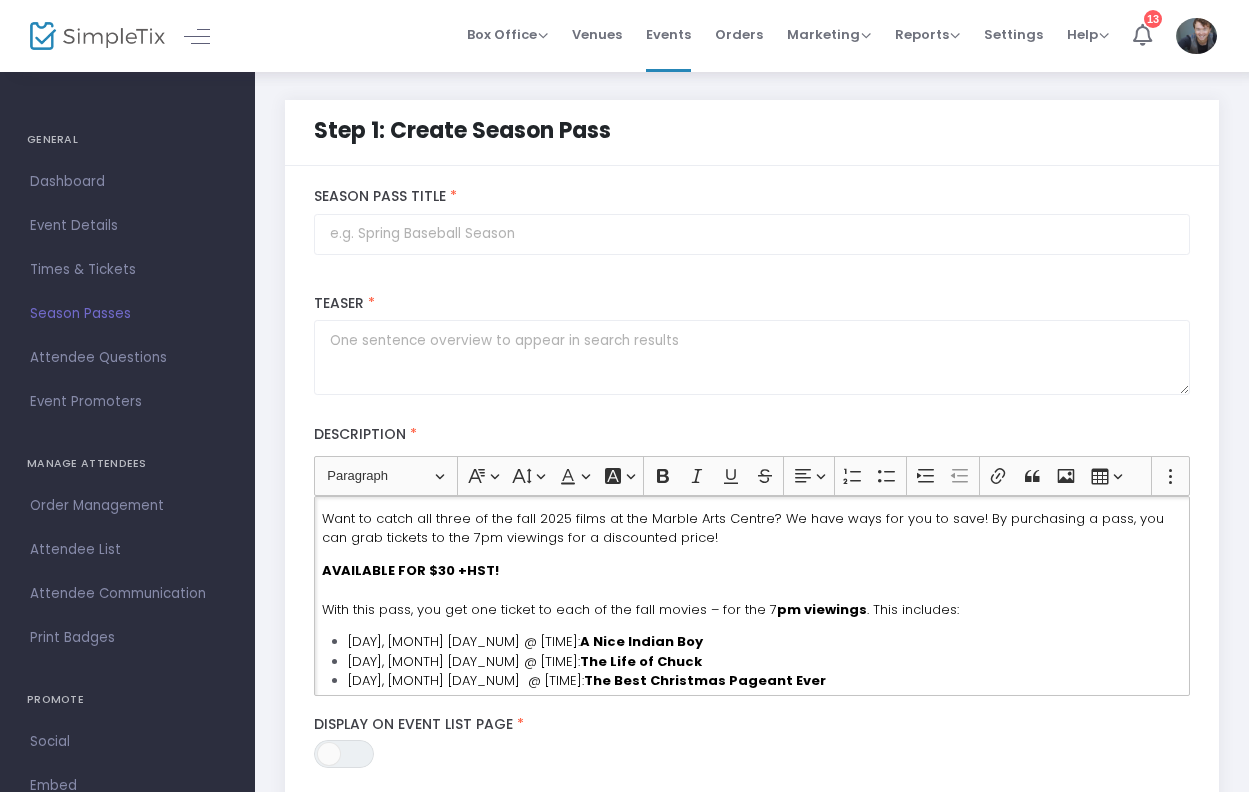 click on "pm viewings" 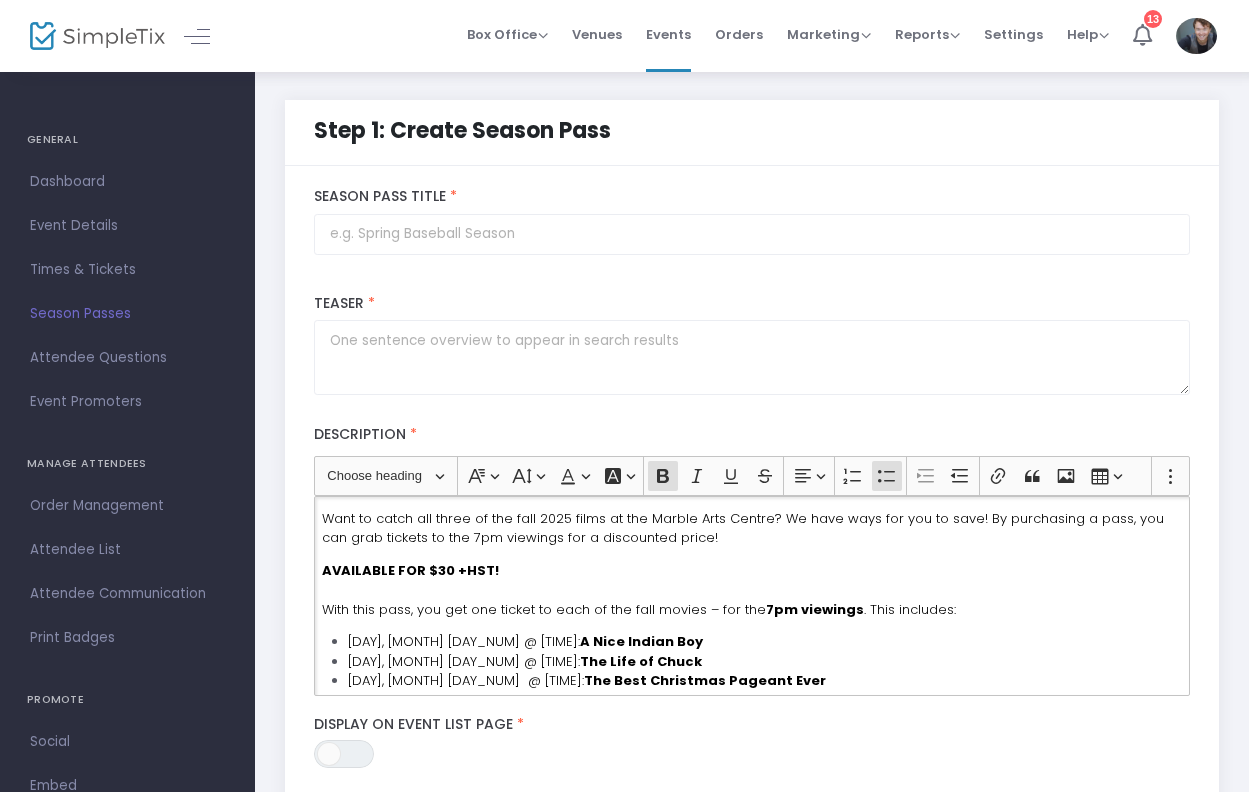 click on "[DAY], [MONTH] [DAY_NUM] @ [TIME]:  A Nice Indian Boy" 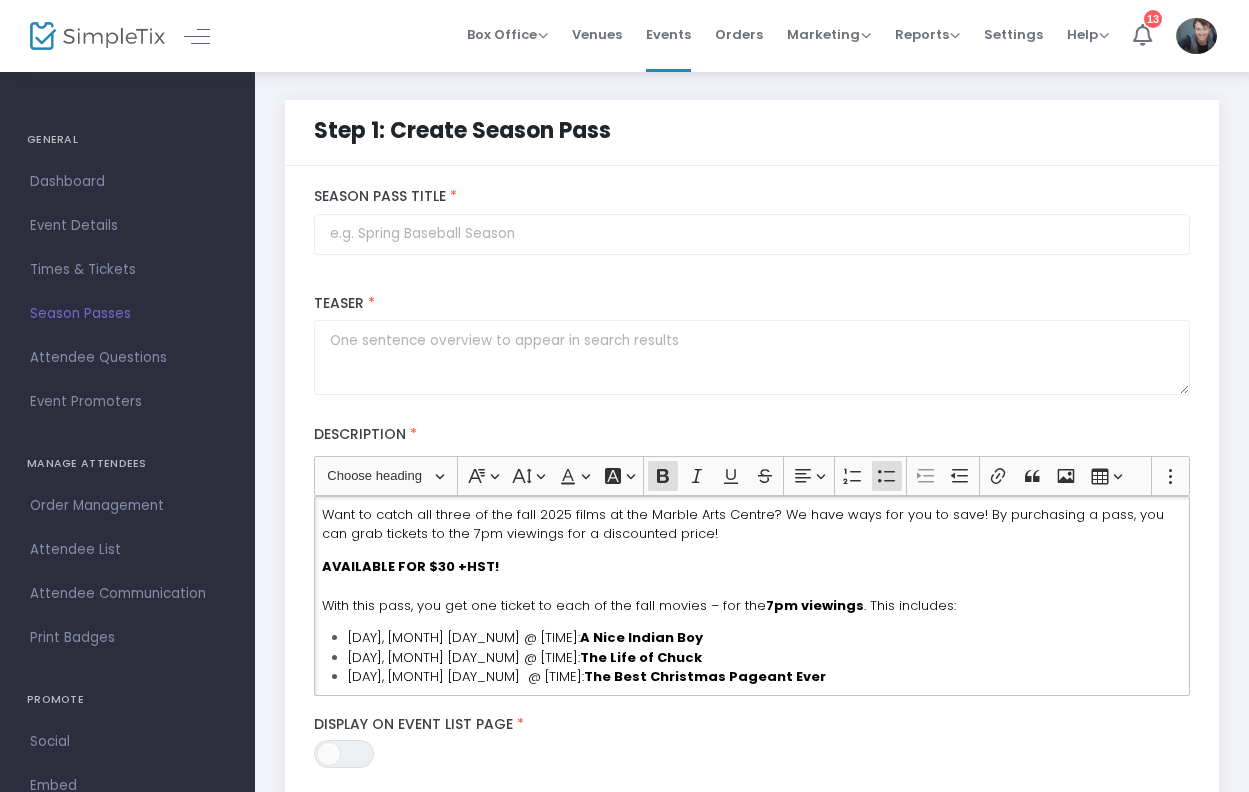 scroll, scrollTop: 3, scrollLeft: 0, axis: vertical 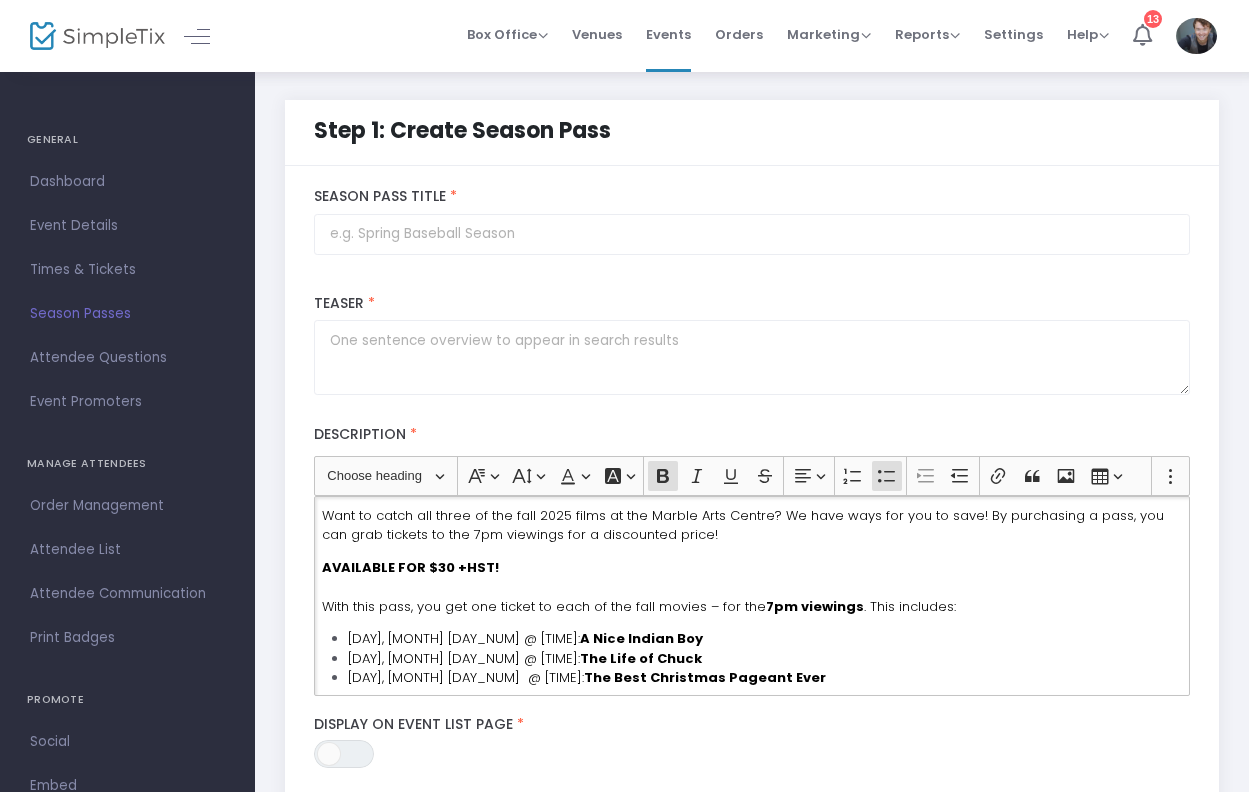click on "7pm viewings" 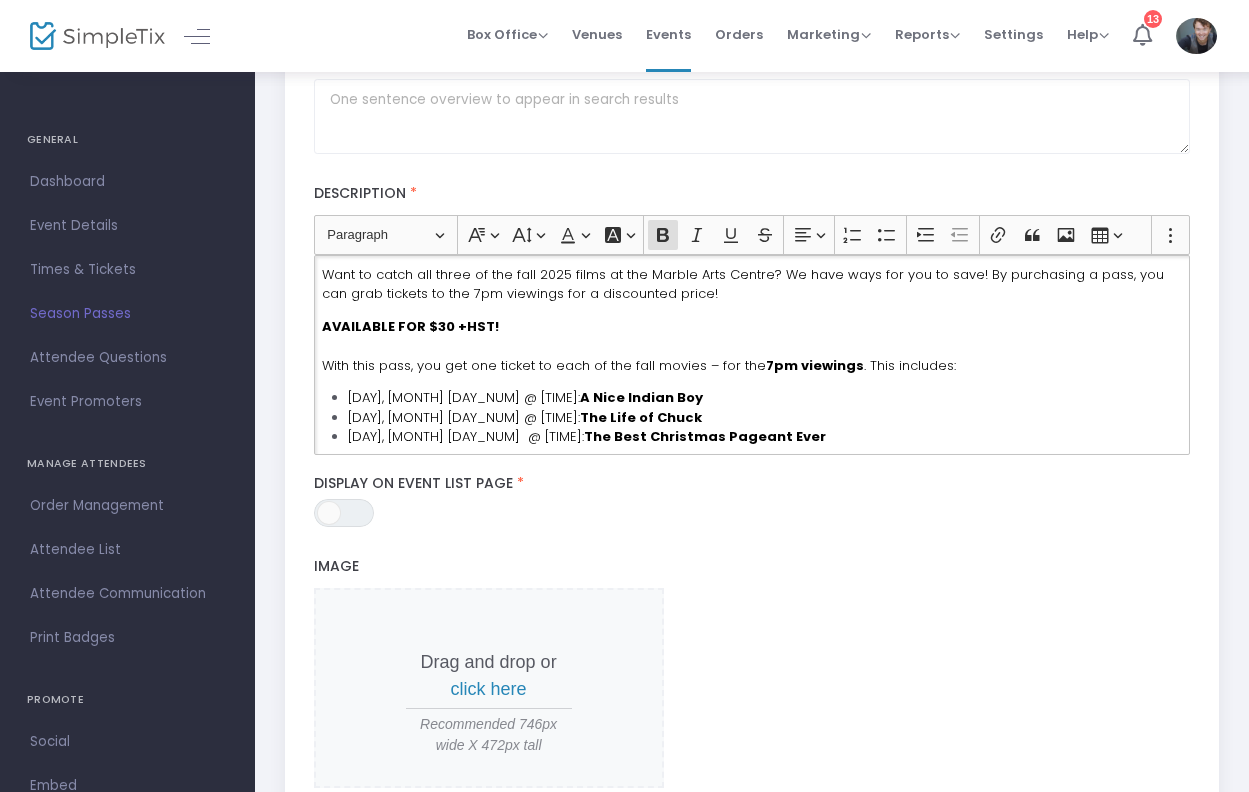 scroll, scrollTop: 242, scrollLeft: 0, axis: vertical 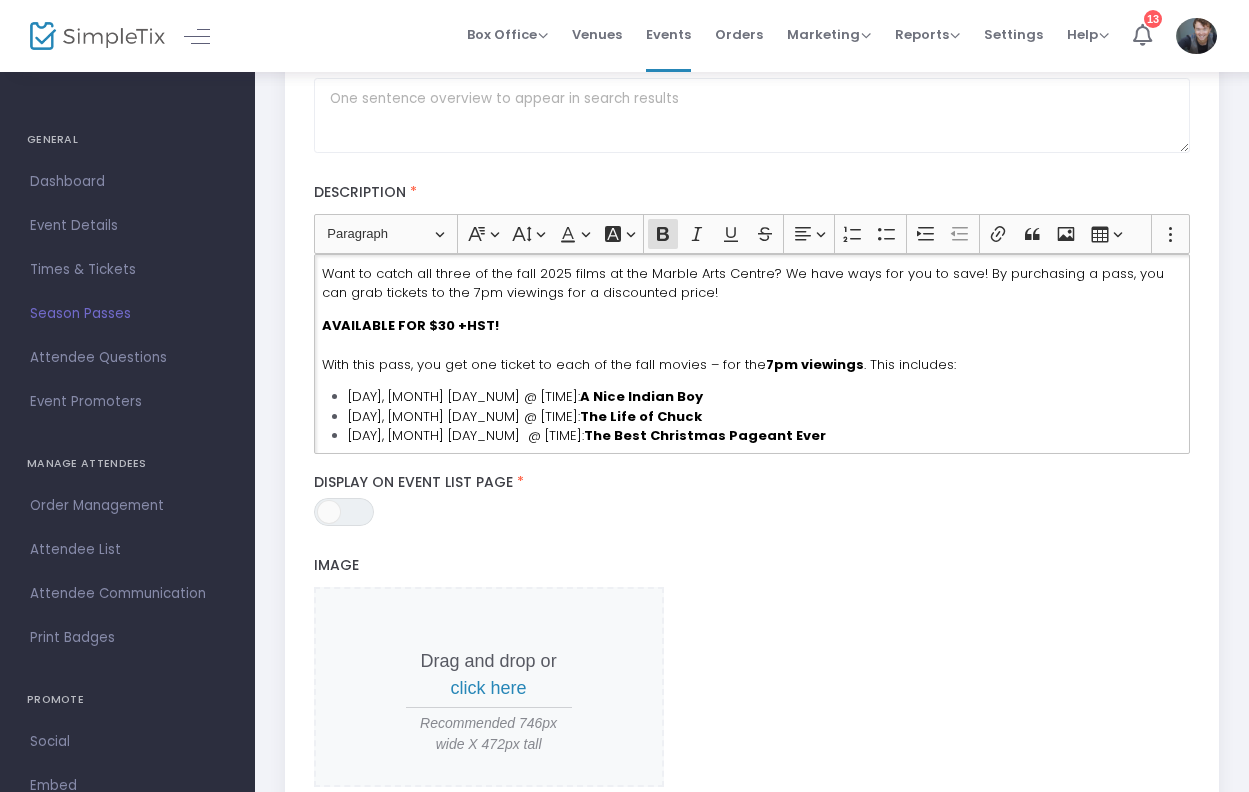 click on "Drag and drop or  click here" at bounding box center (489, 675) 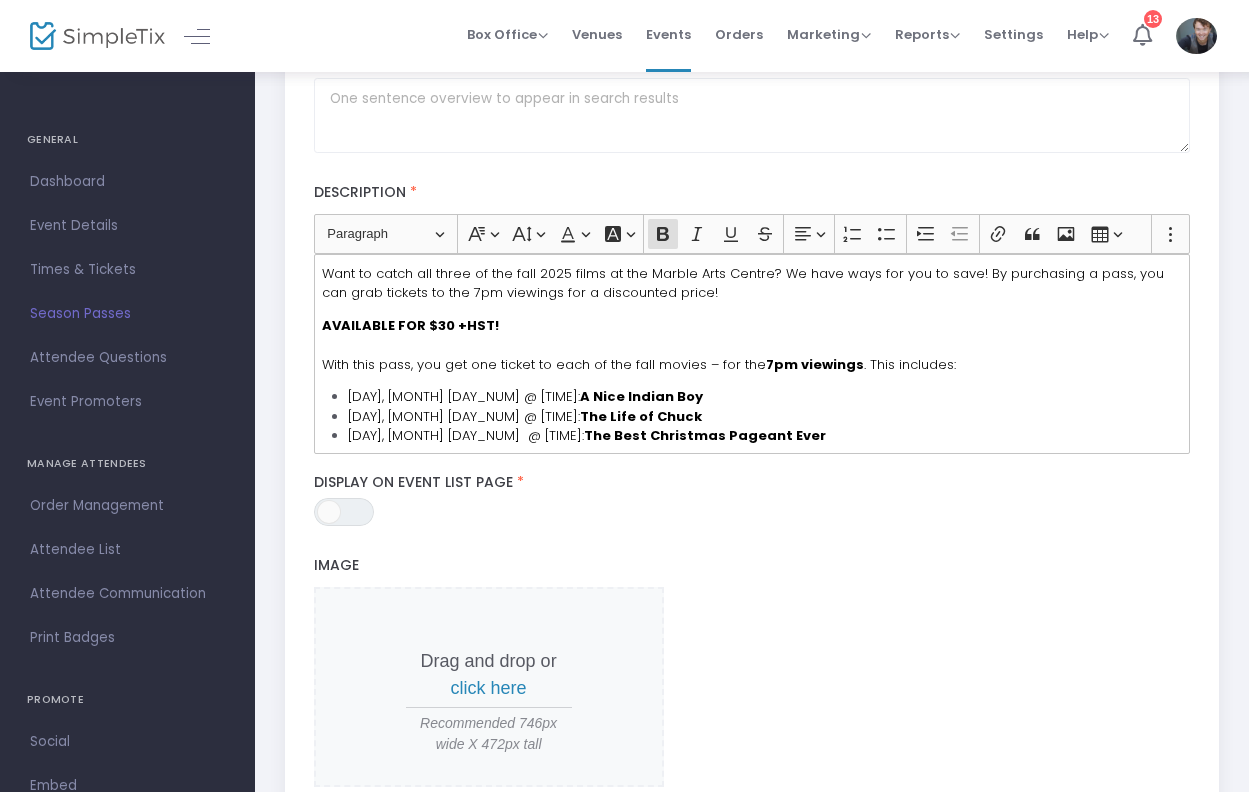 click on "click here" at bounding box center [489, 688] 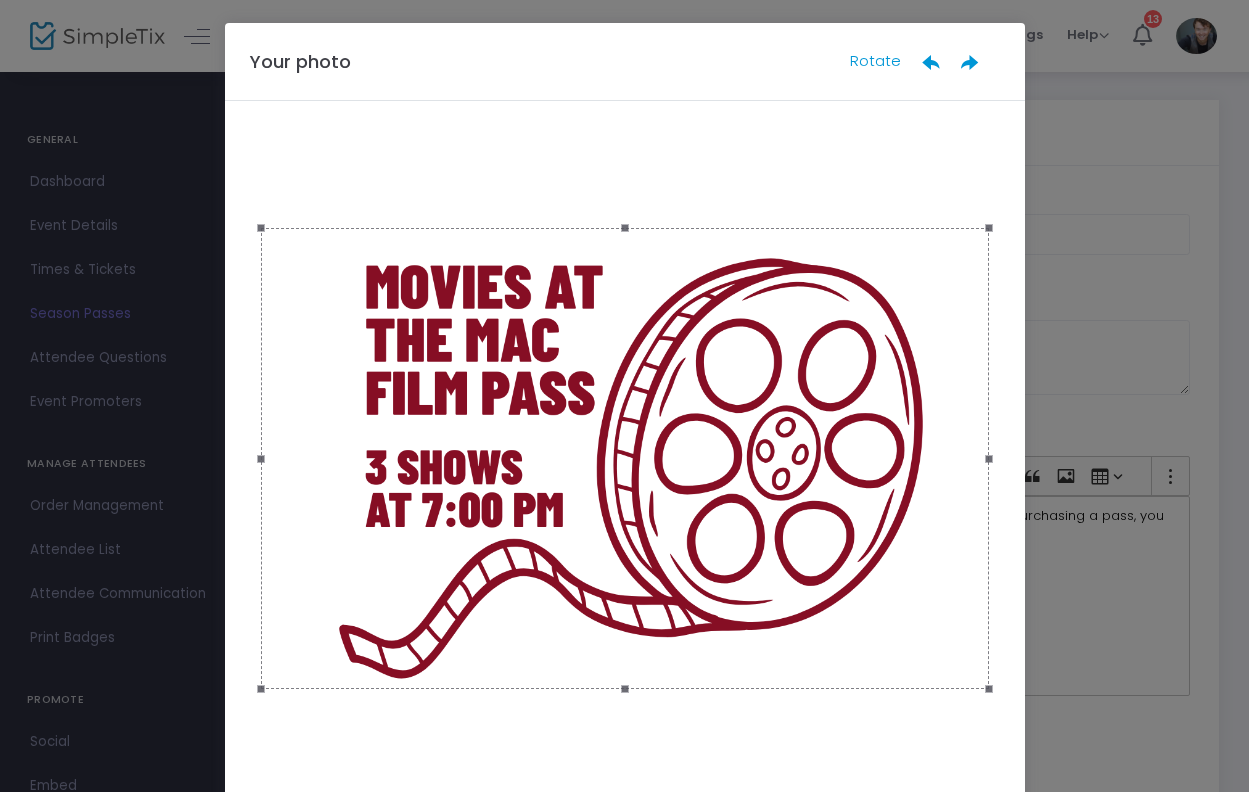 type 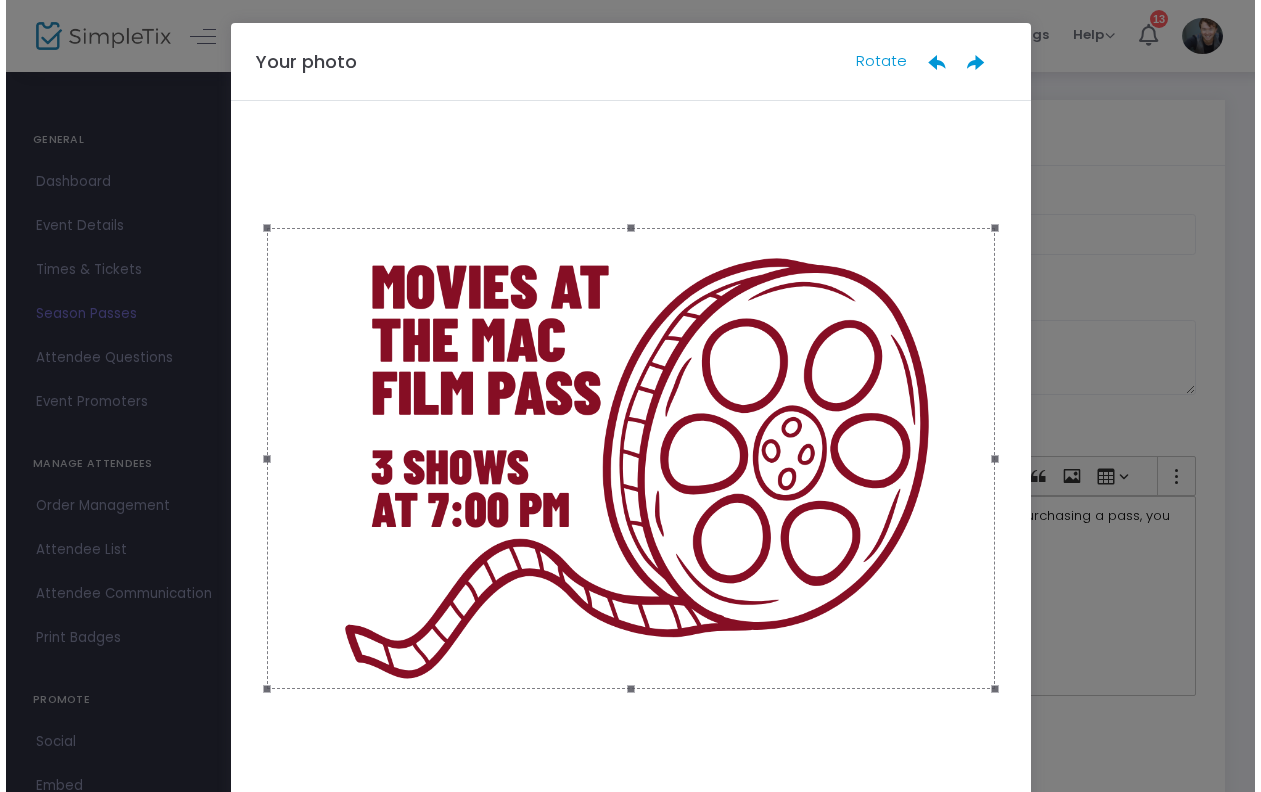 scroll, scrollTop: 0, scrollLeft: 0, axis: both 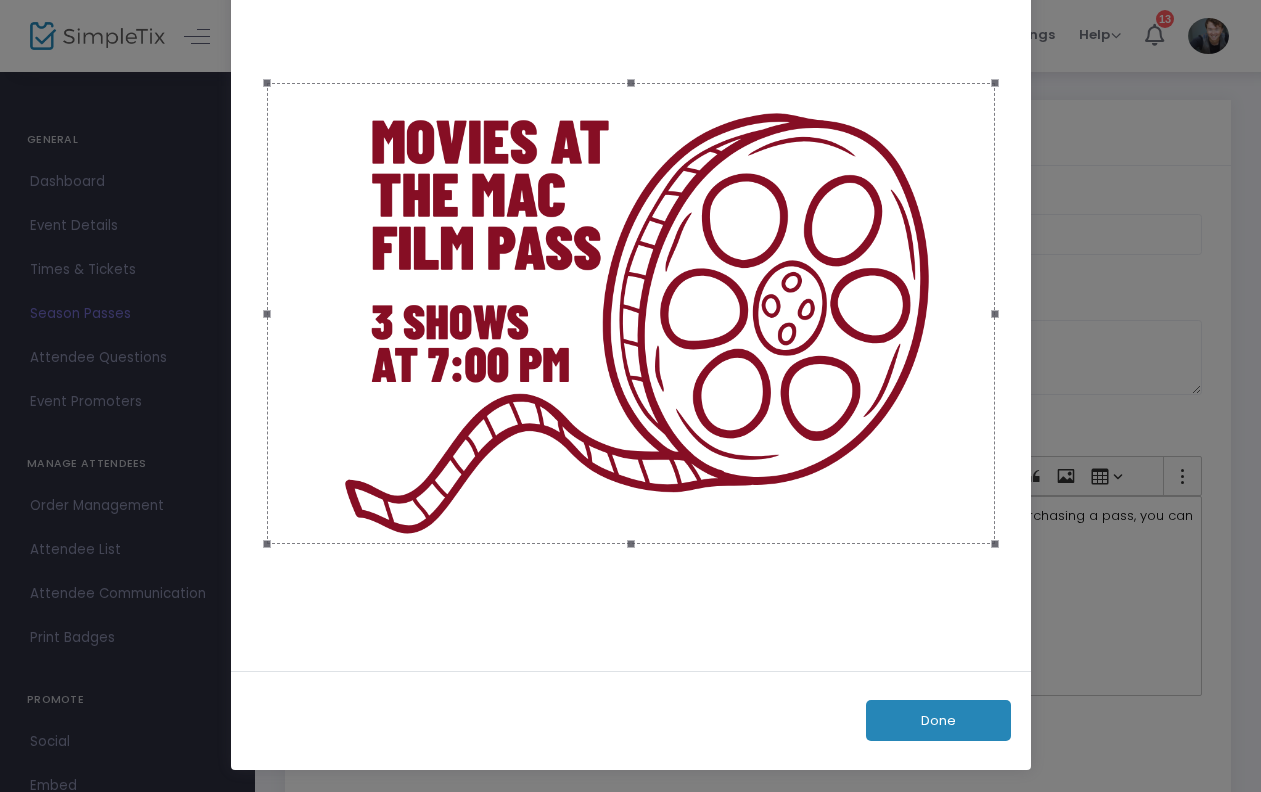 click on "Done" 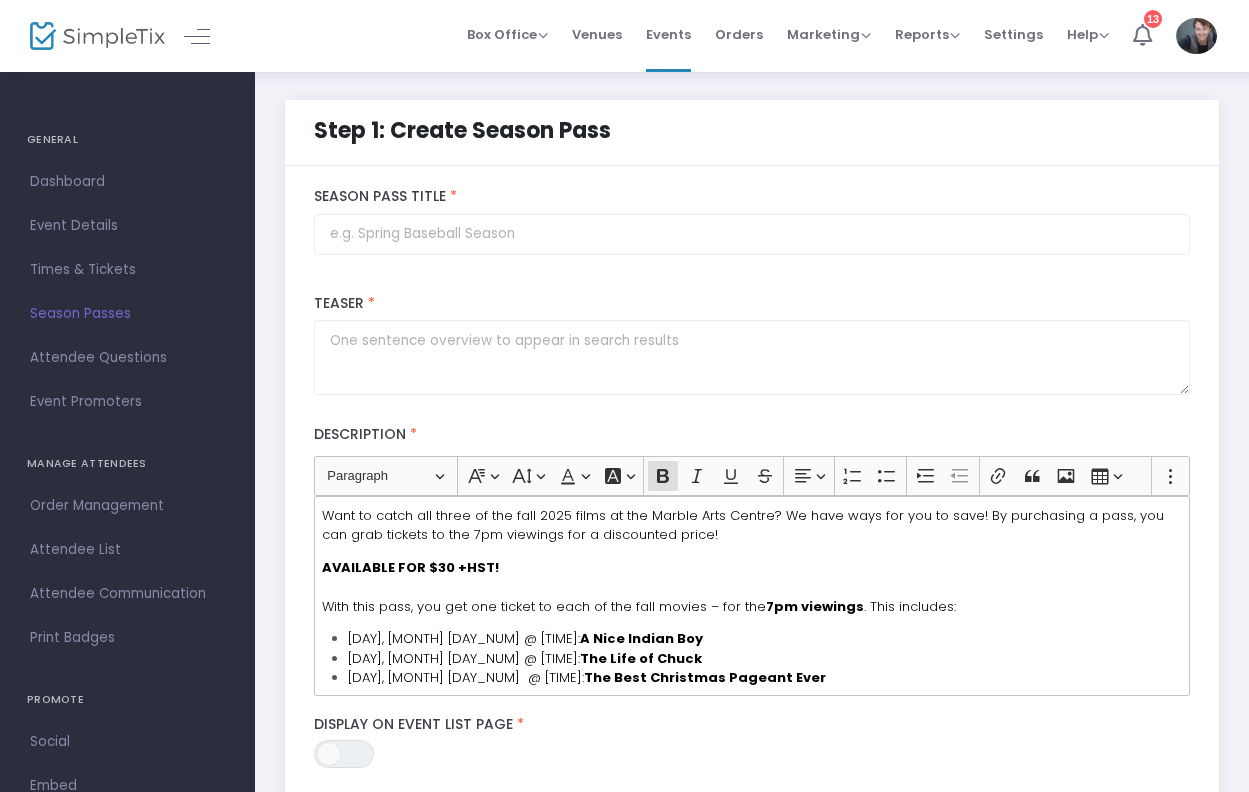 scroll, scrollTop: 0, scrollLeft: 0, axis: both 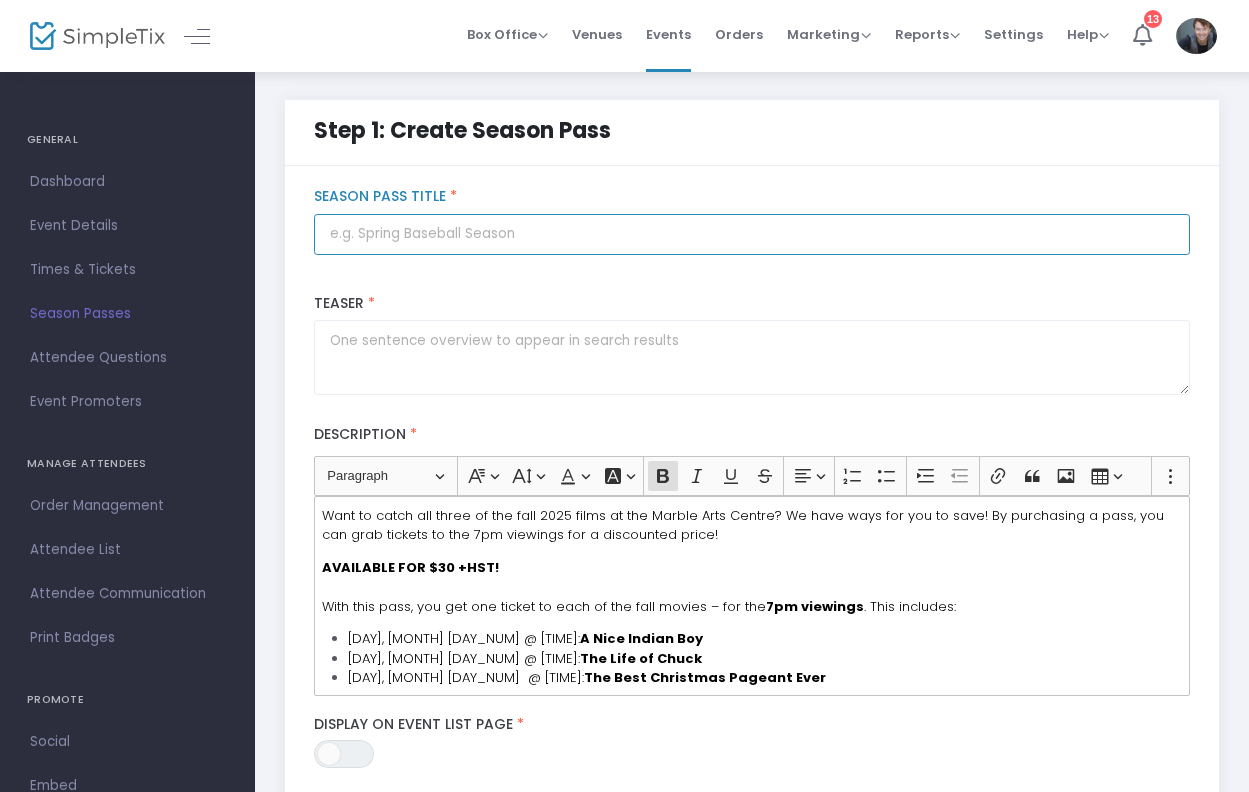 click 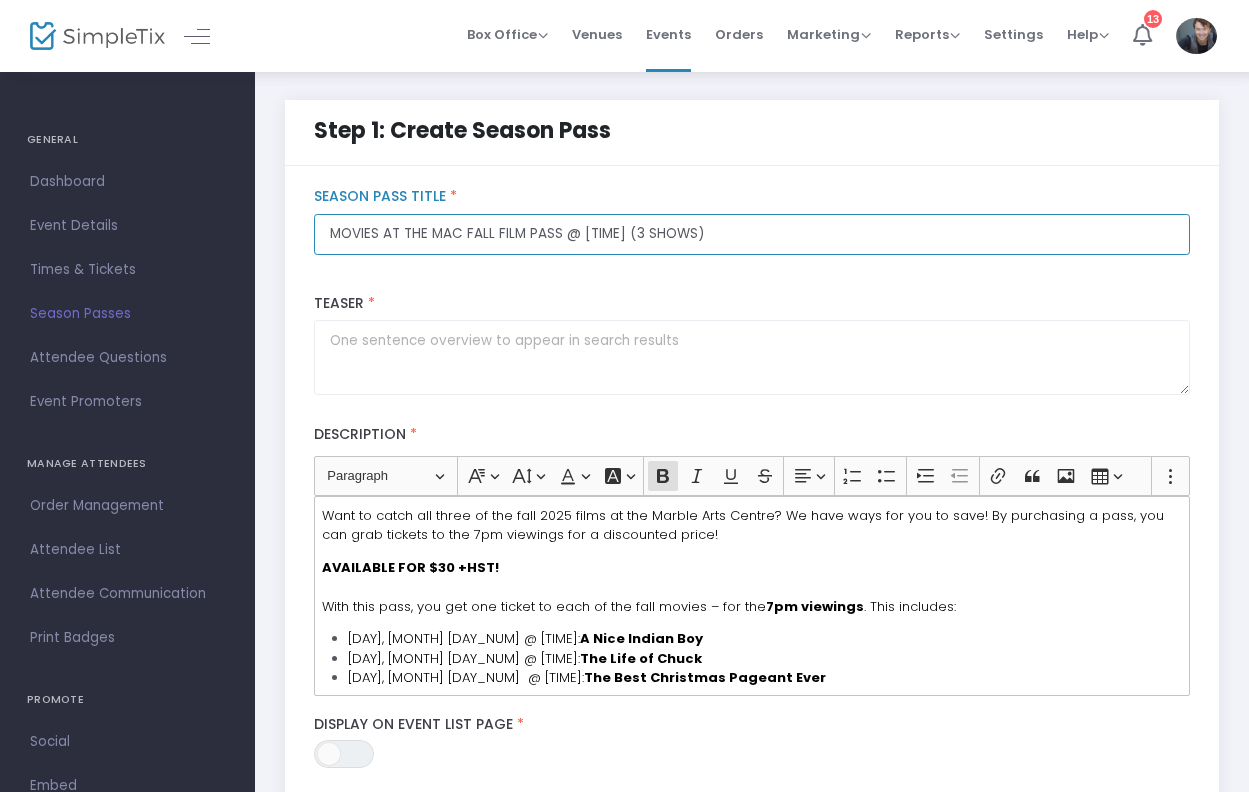 click on "MOVIES AT THE MAC FALL FILM PASS @ [TIME] (3 SHOWS)" 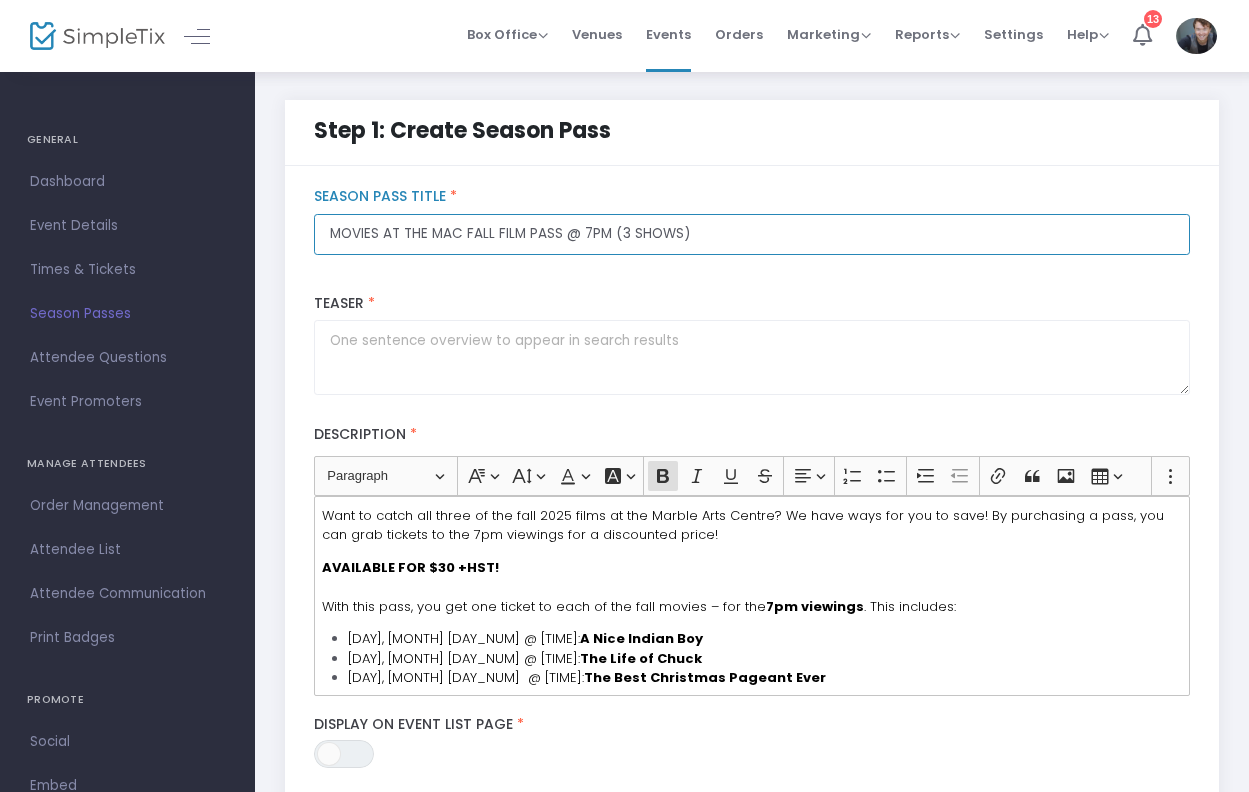 type on "MOVIES AT THE MAC FALL FILM PASS @ 7PM (3 SHOWS)" 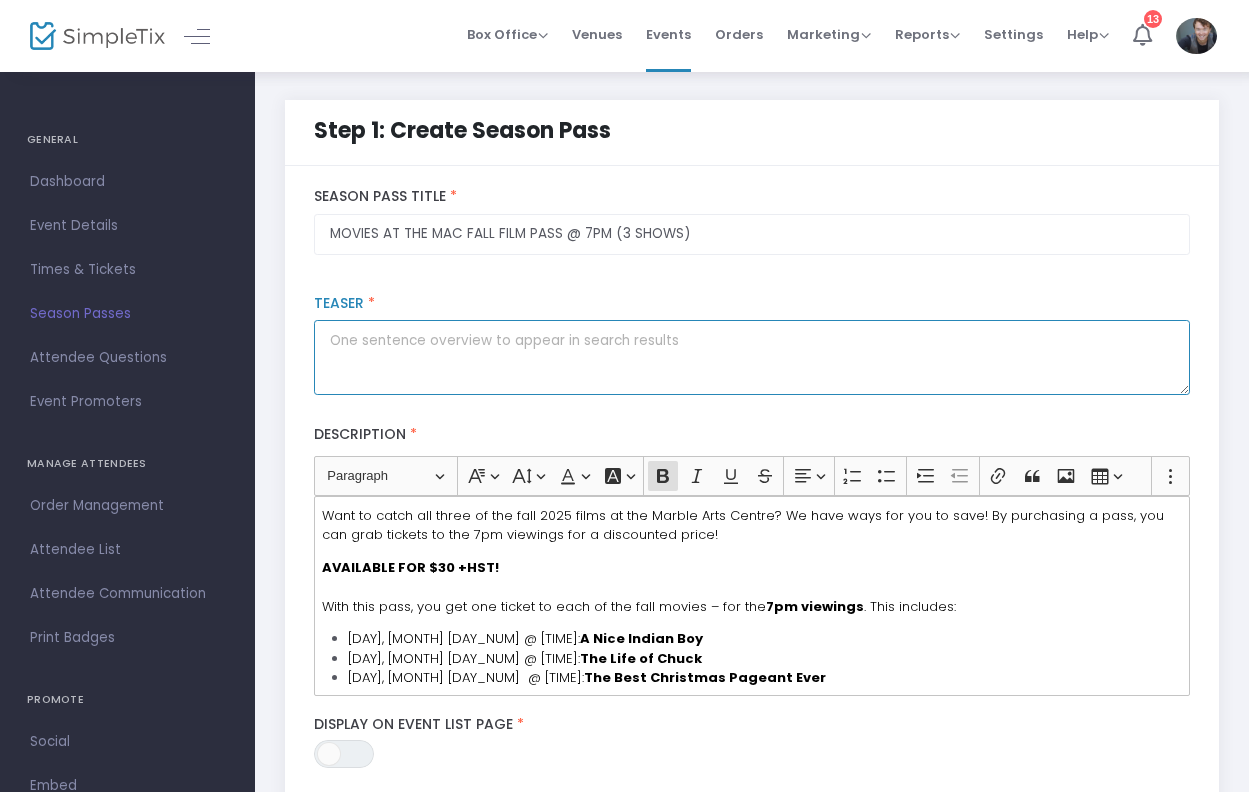 click 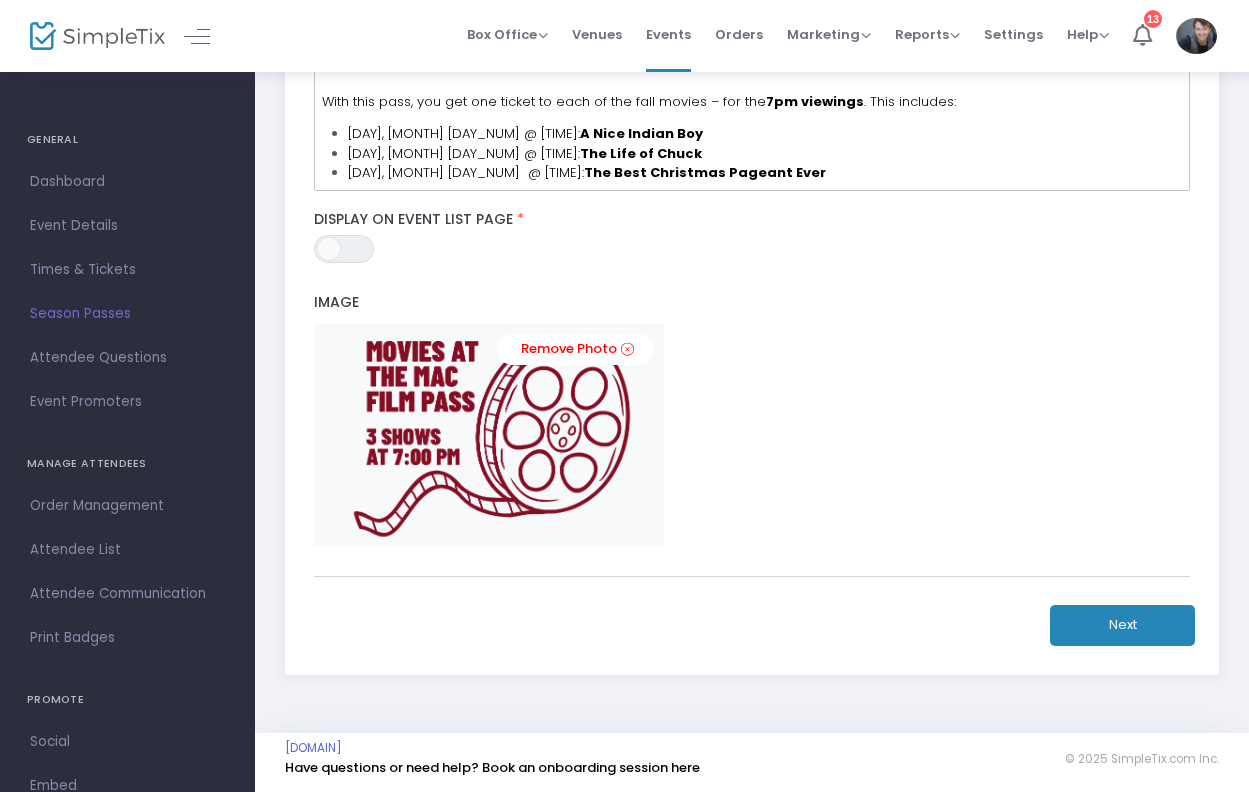 scroll, scrollTop: 504, scrollLeft: 0, axis: vertical 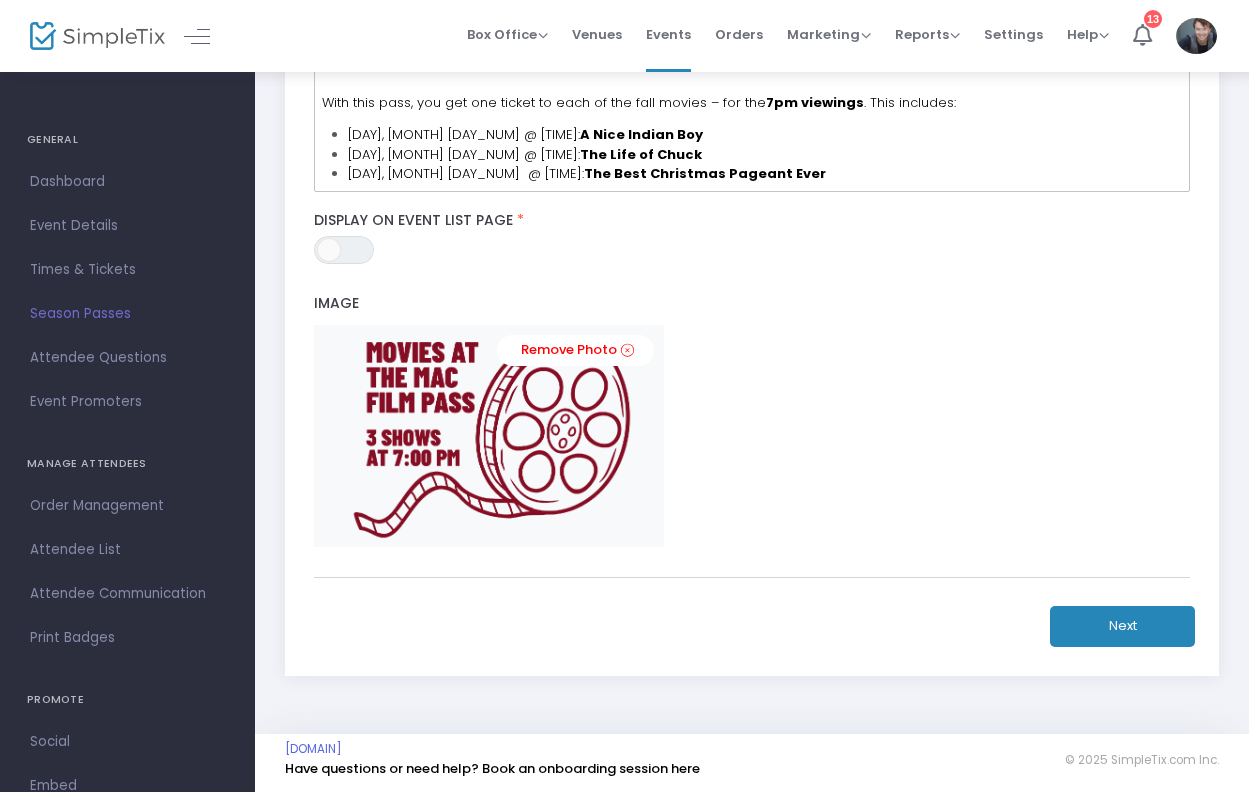 type on "See all three fall Movies at the MAC films at a reduced rate of $30 +HST!" 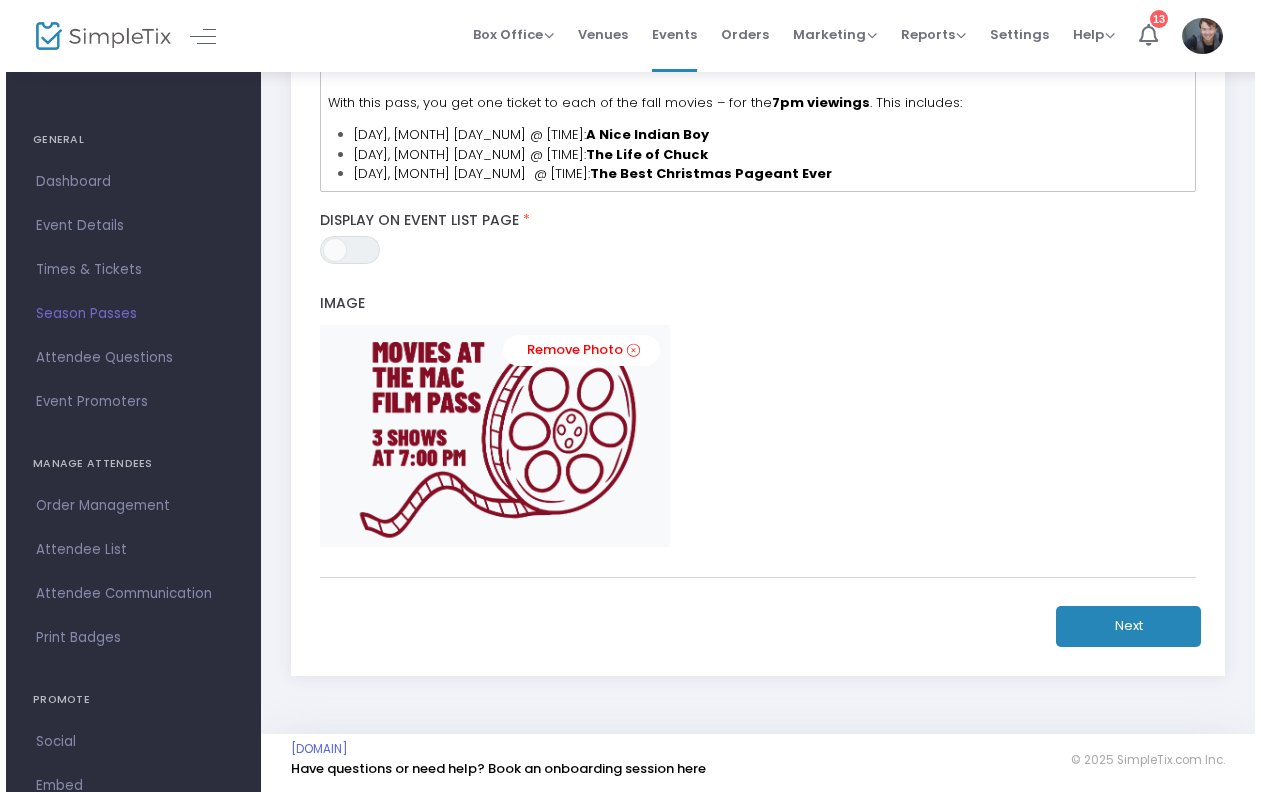 scroll, scrollTop: 0, scrollLeft: 0, axis: both 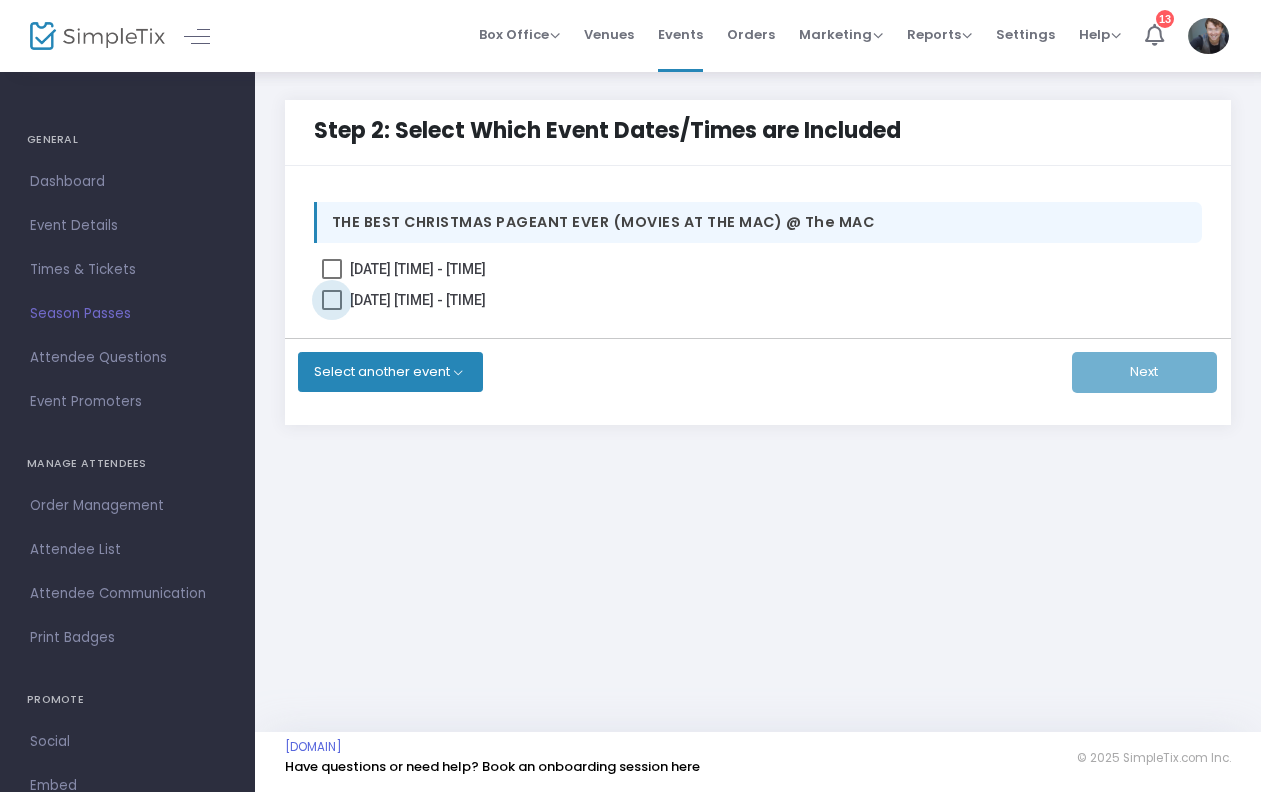 click on "[DATE] [TIME] - [TIME]" at bounding box center [418, 300] 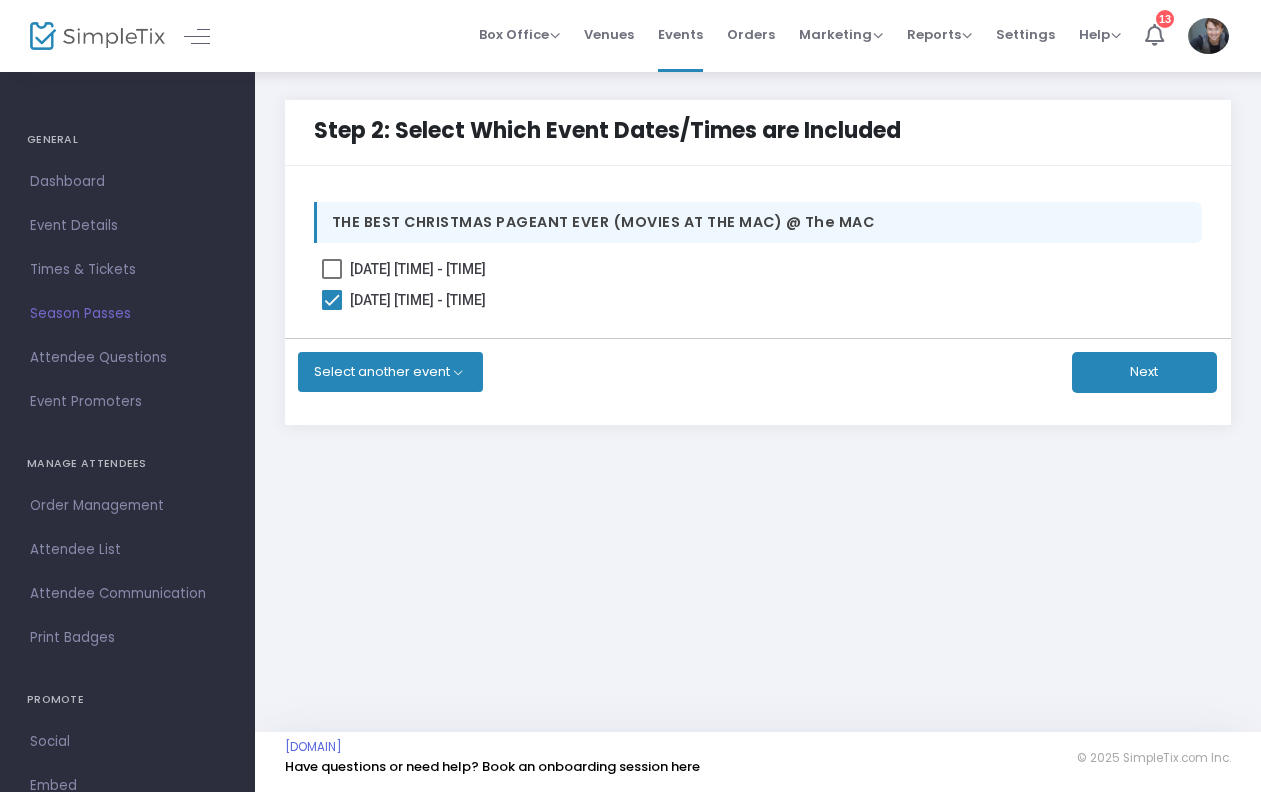 click on "Select another event" at bounding box center (390, 372) 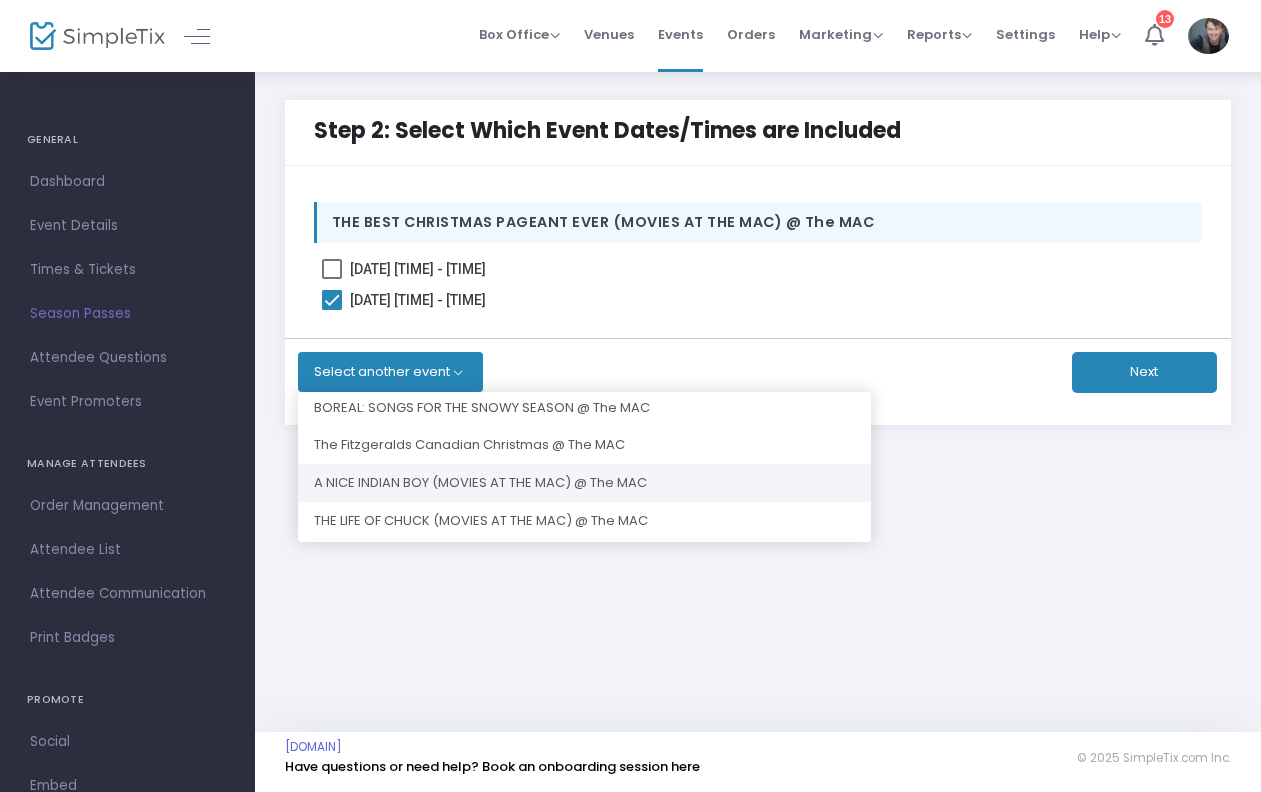 scroll, scrollTop: 235, scrollLeft: 0, axis: vertical 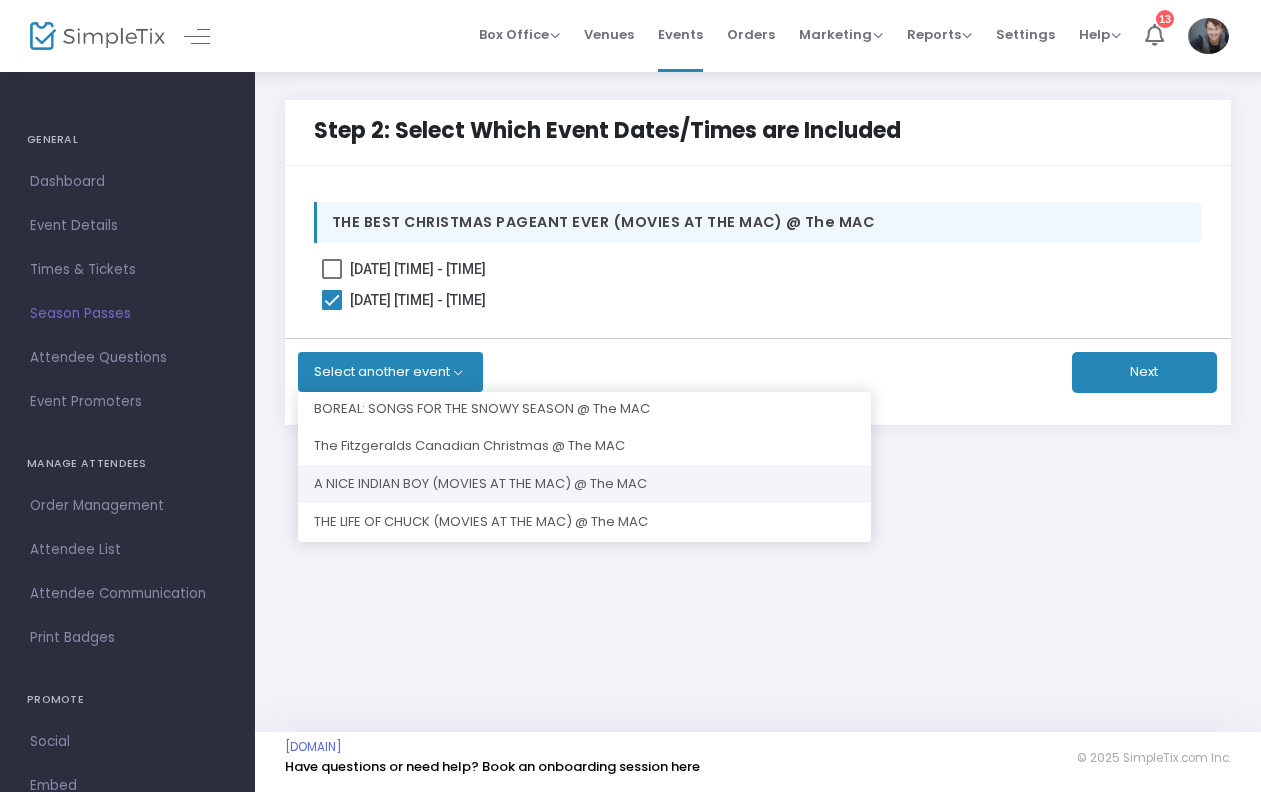 click on "A NICE INDIAN BOY (MOVIES AT THE MAC) @ The MAC" 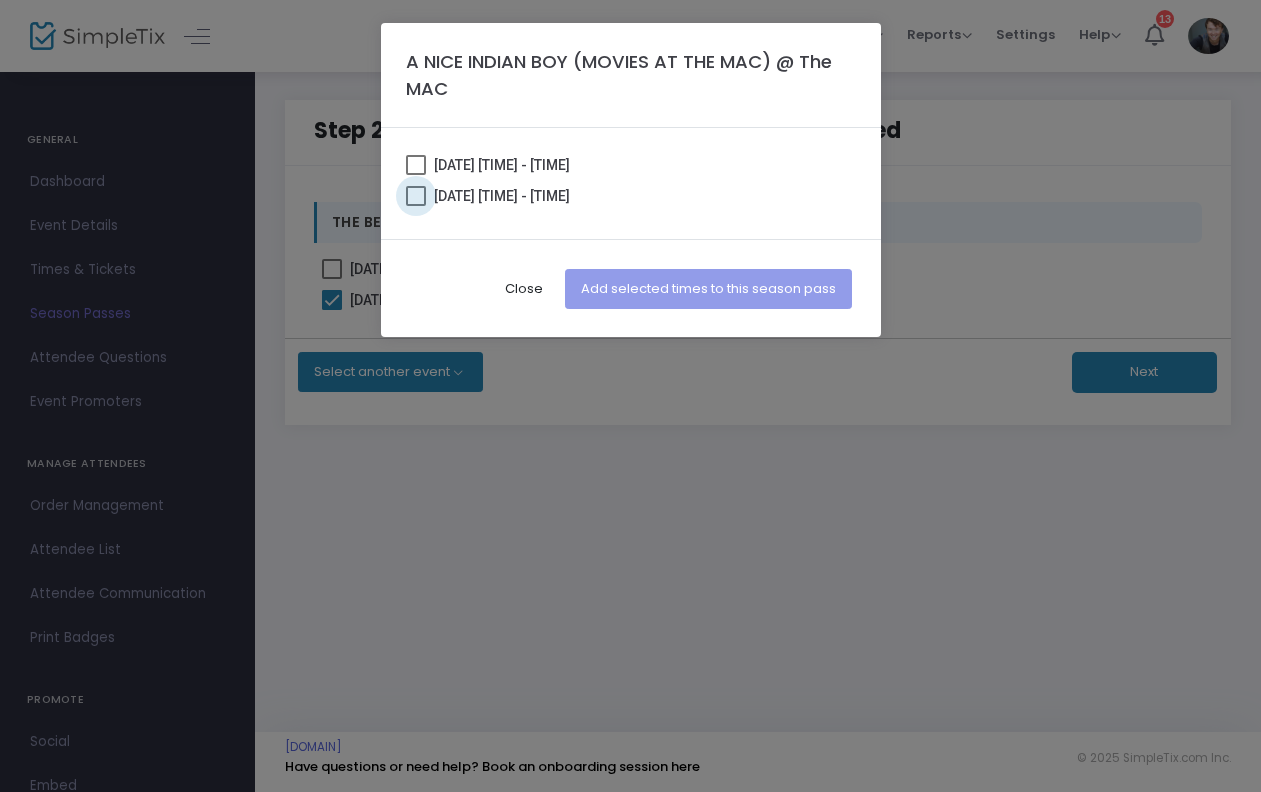 checkbox on "true" 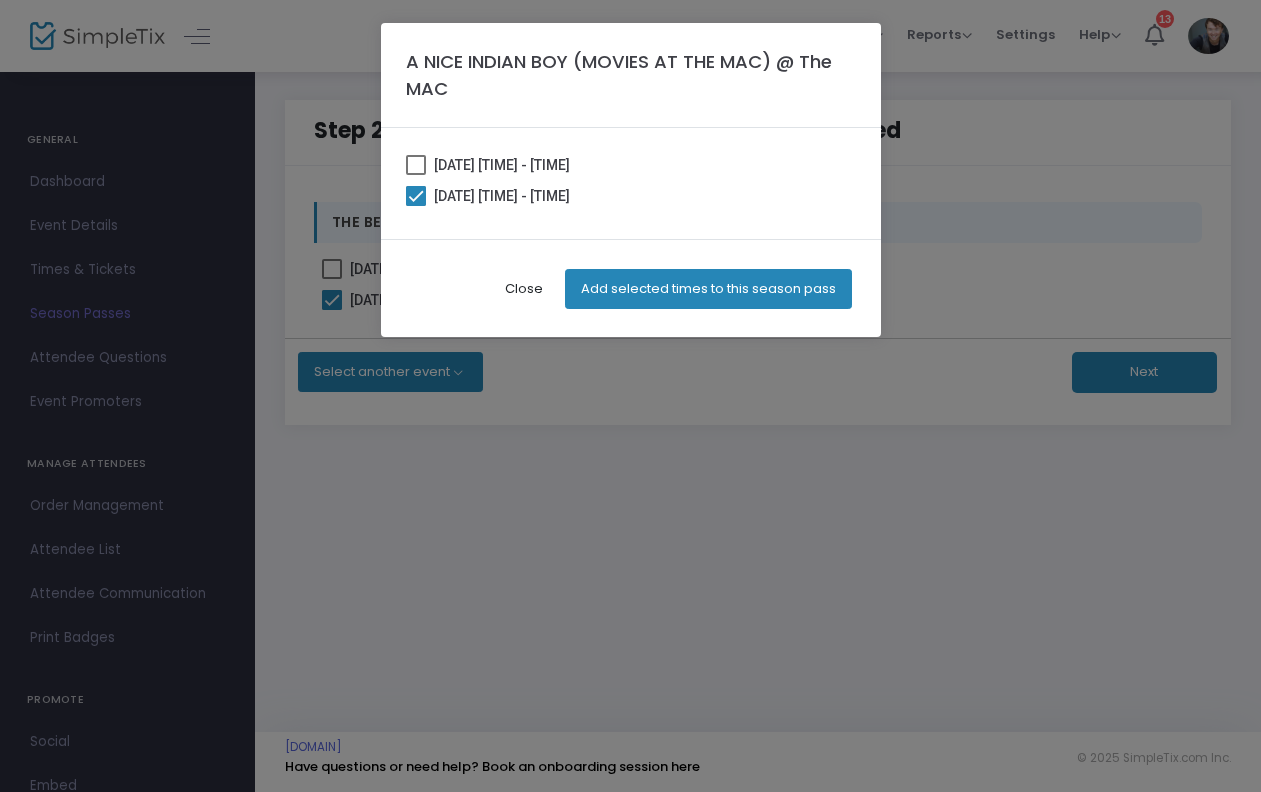 checkbox on "true" 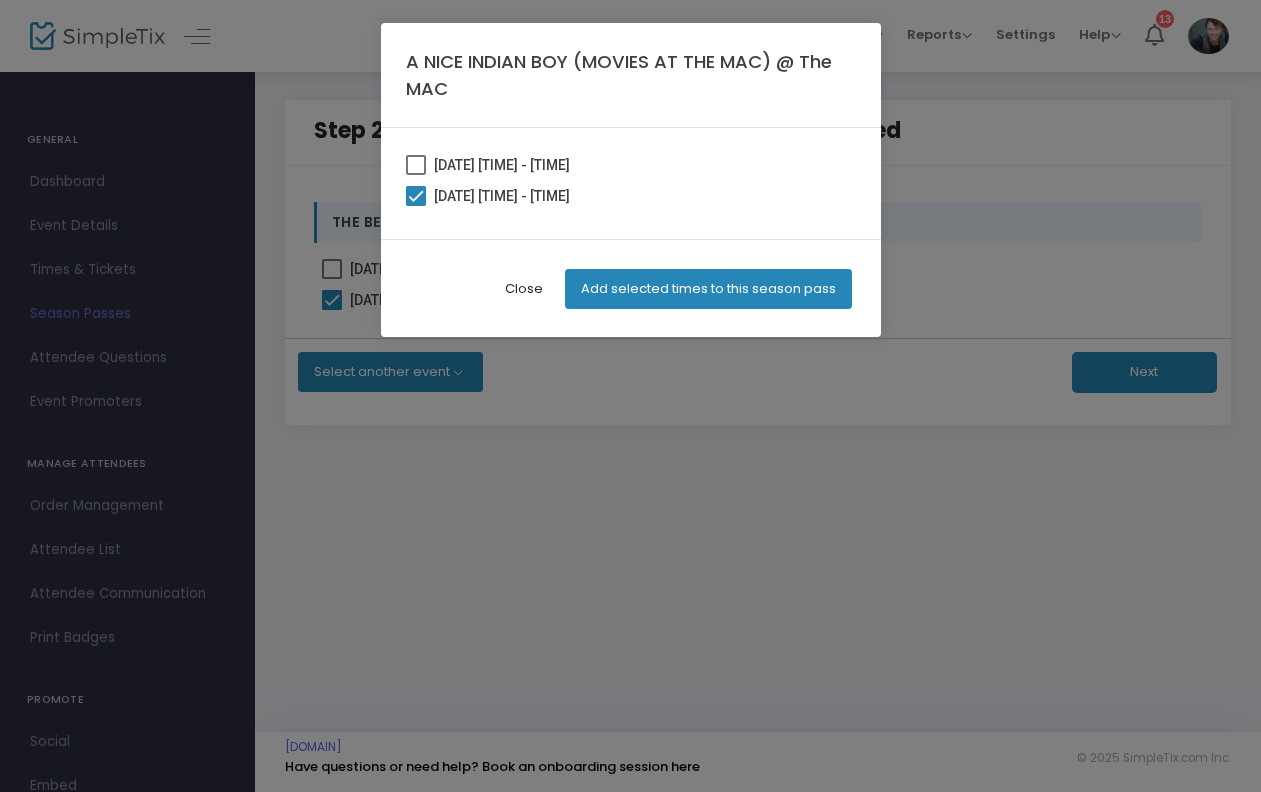 checkbox on "true" 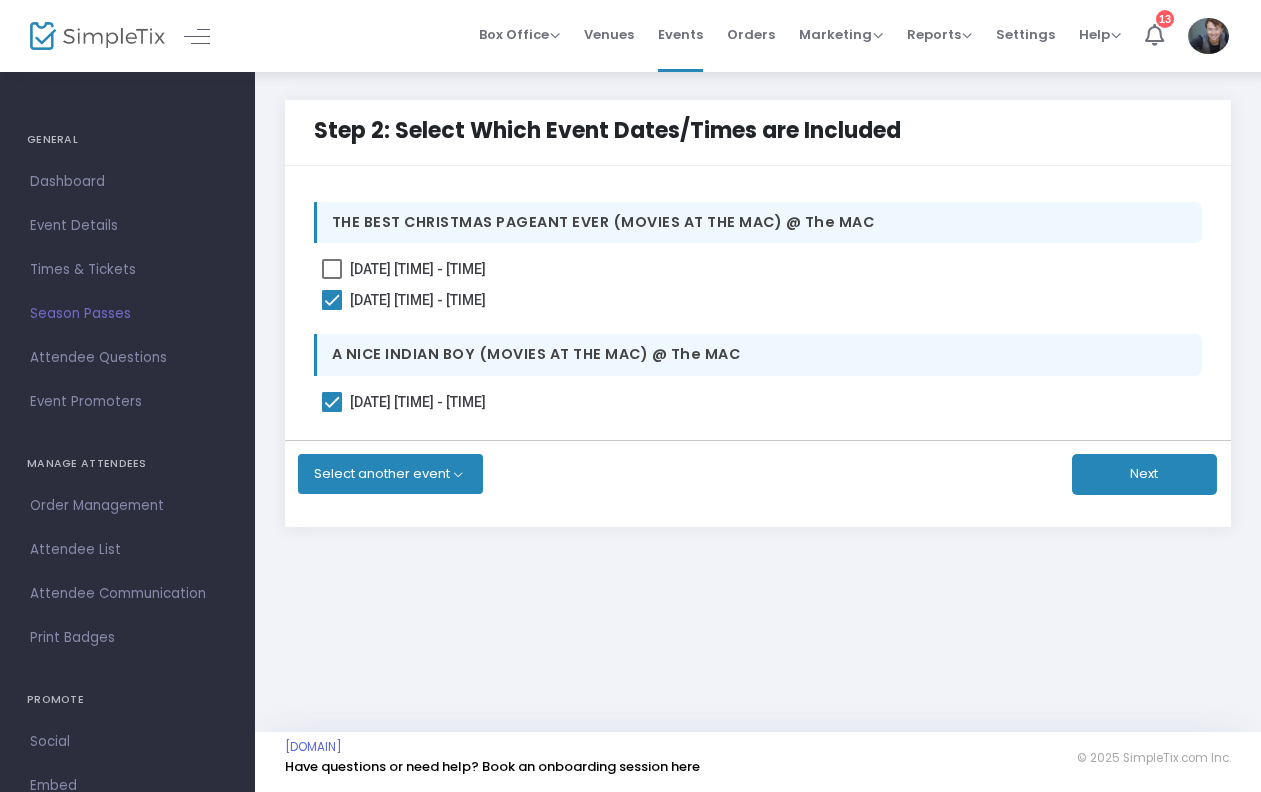 checkbox on "true" 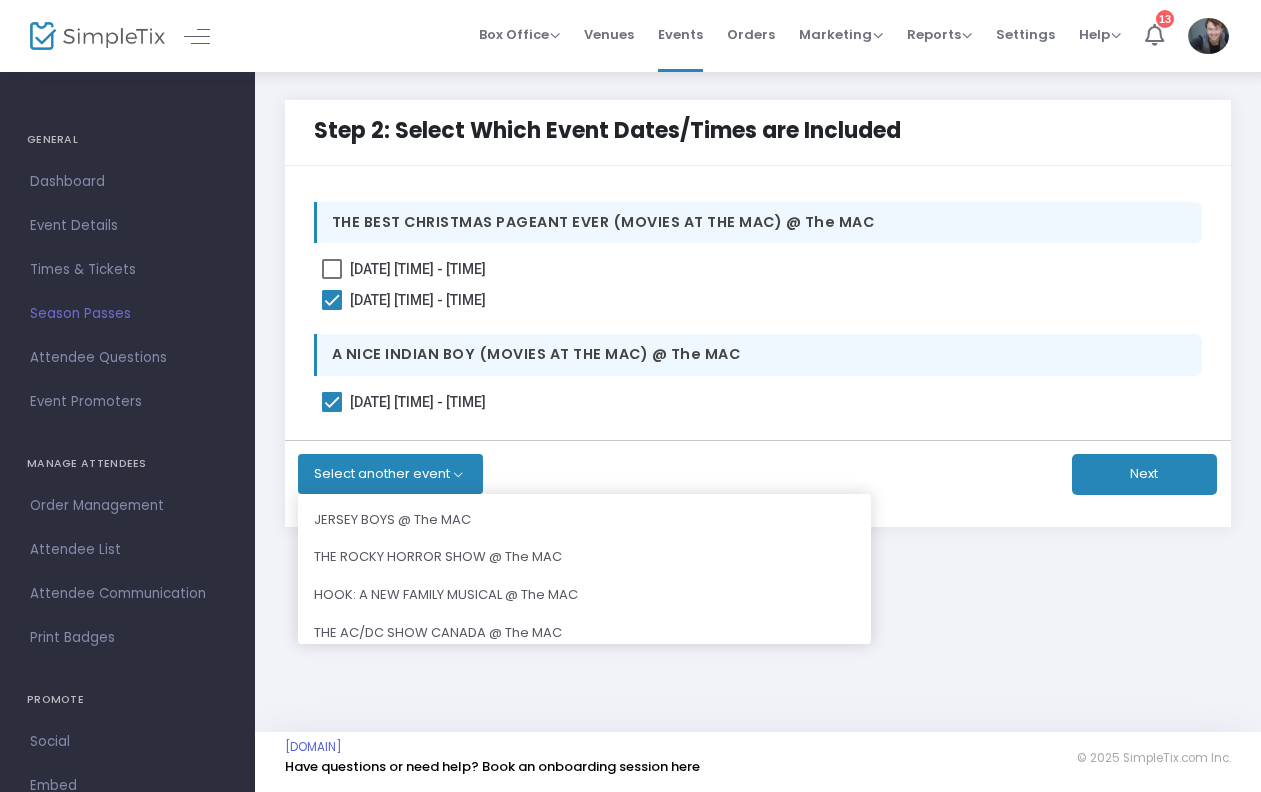 checkbox on "true" 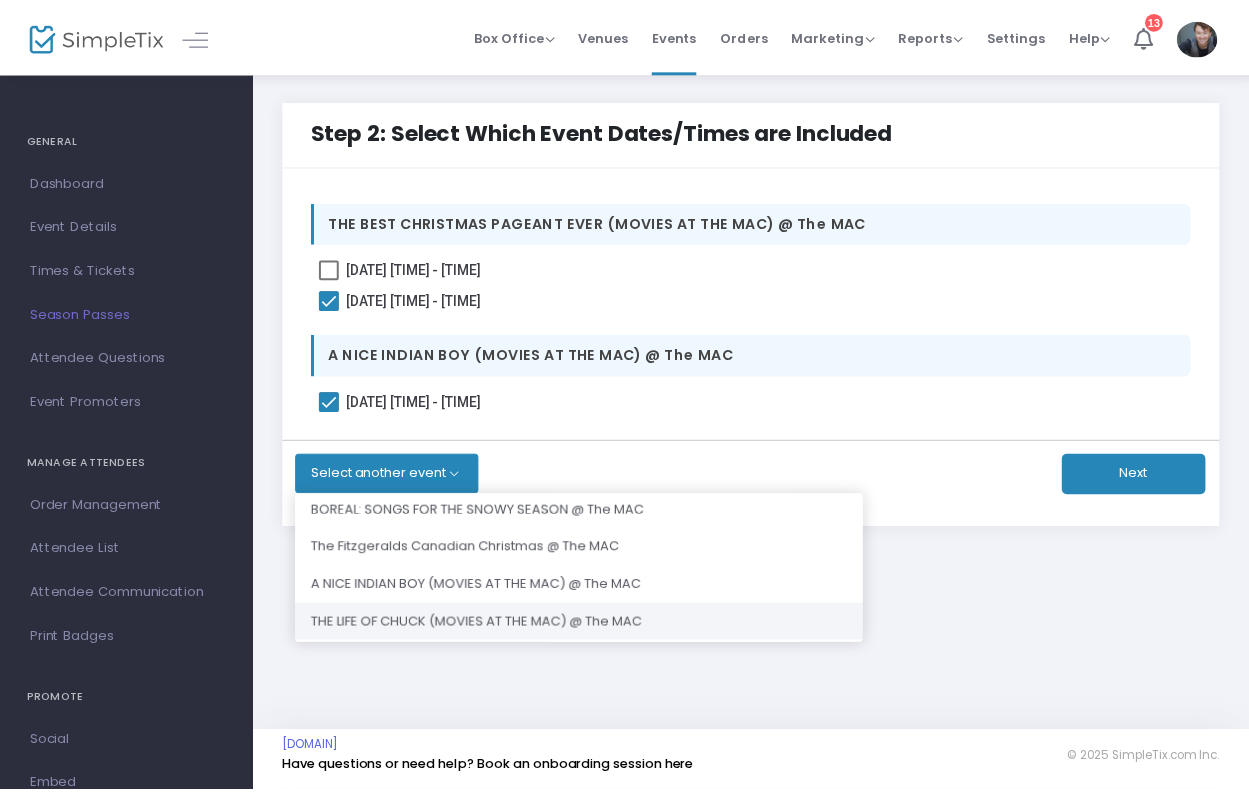 scroll, scrollTop: 235, scrollLeft: 0, axis: vertical 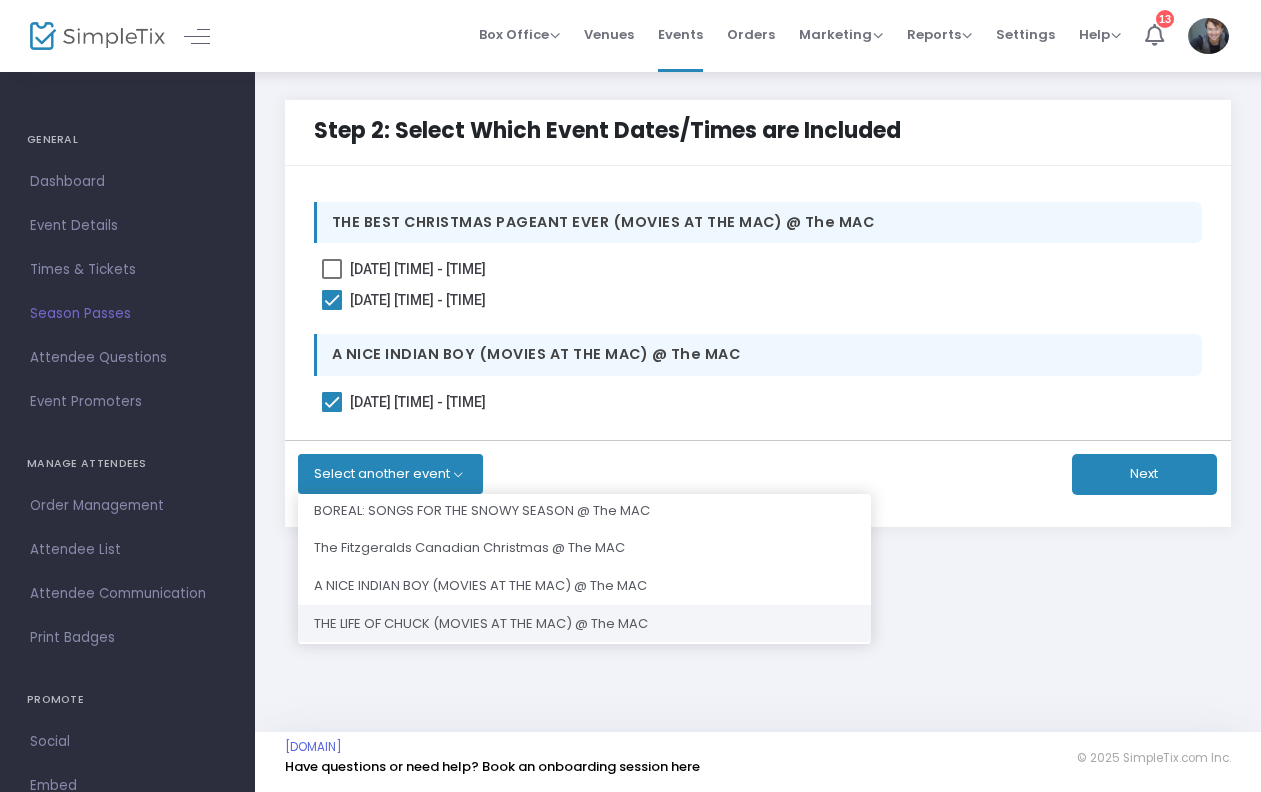 click on "THE LIFE OF CHUCK (MOVIES AT THE MAC) @ The MAC" 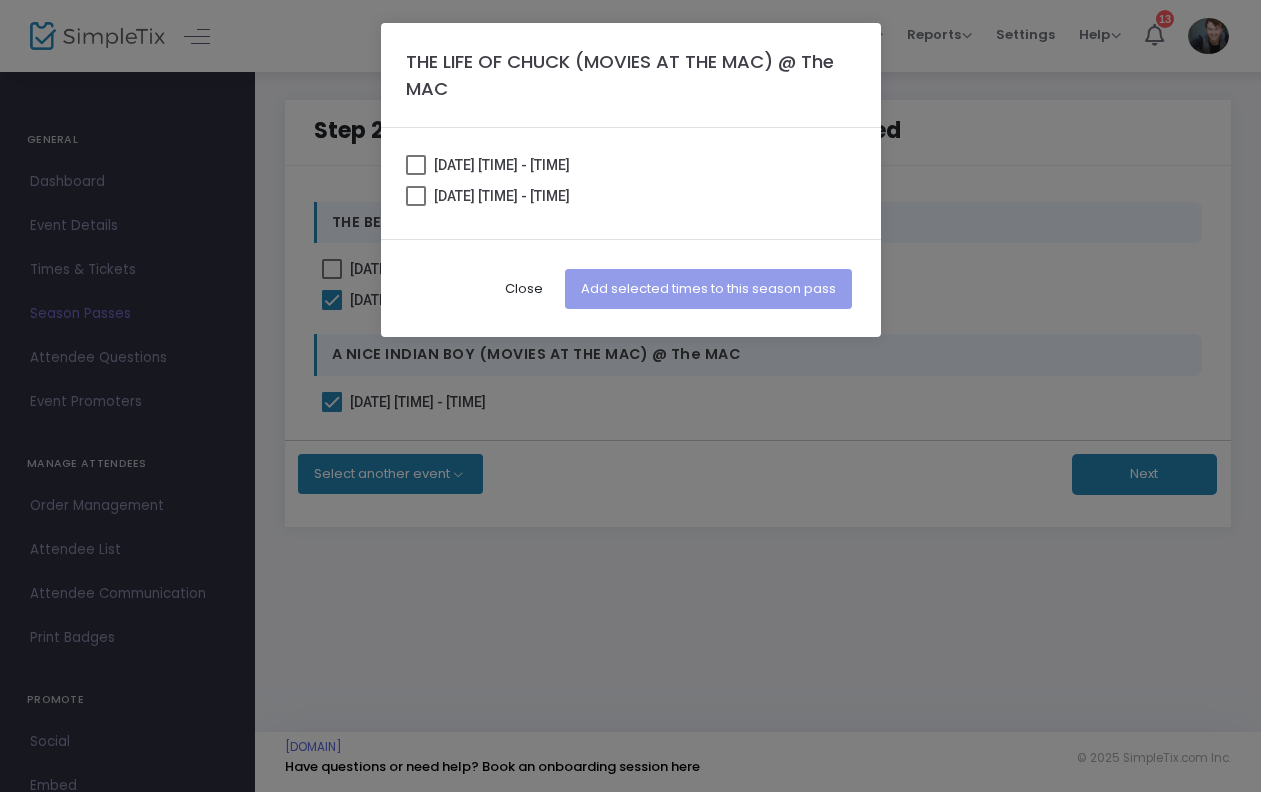 checkbox on "true" 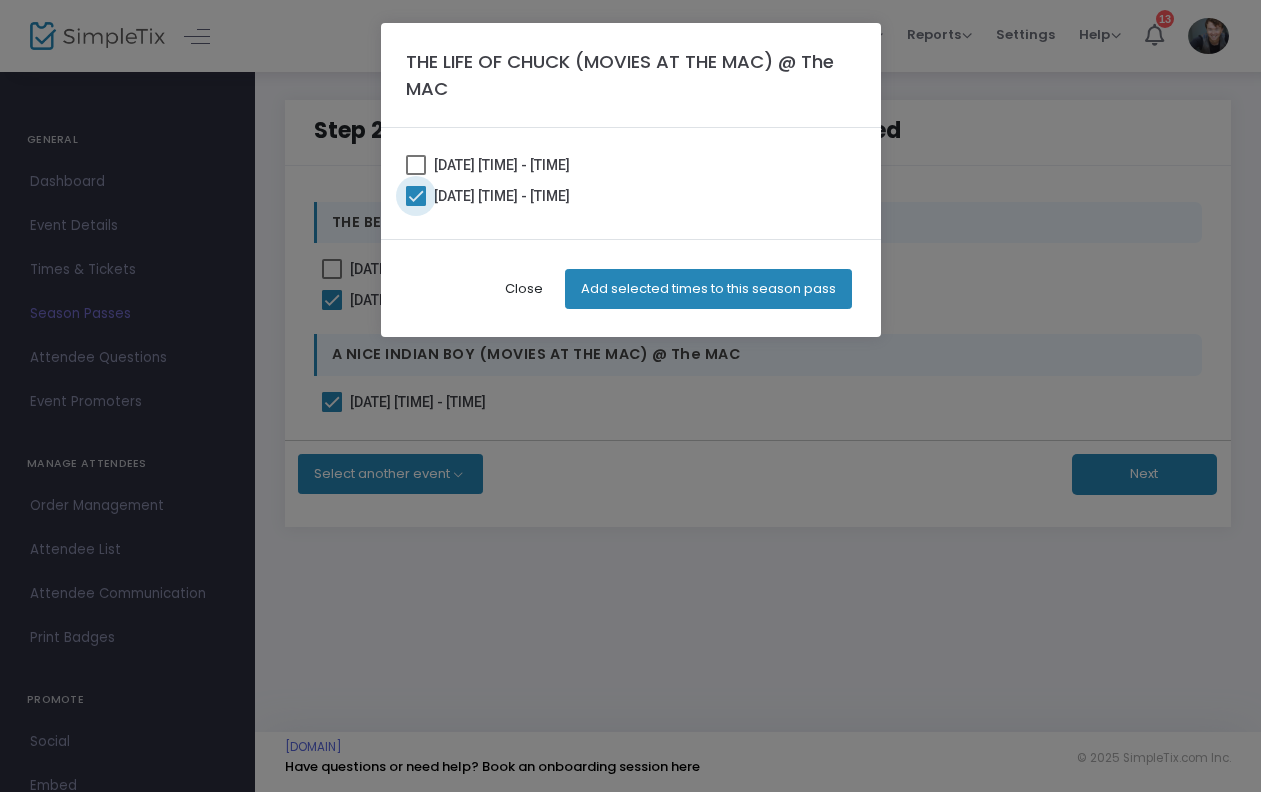 checkbox on "true" 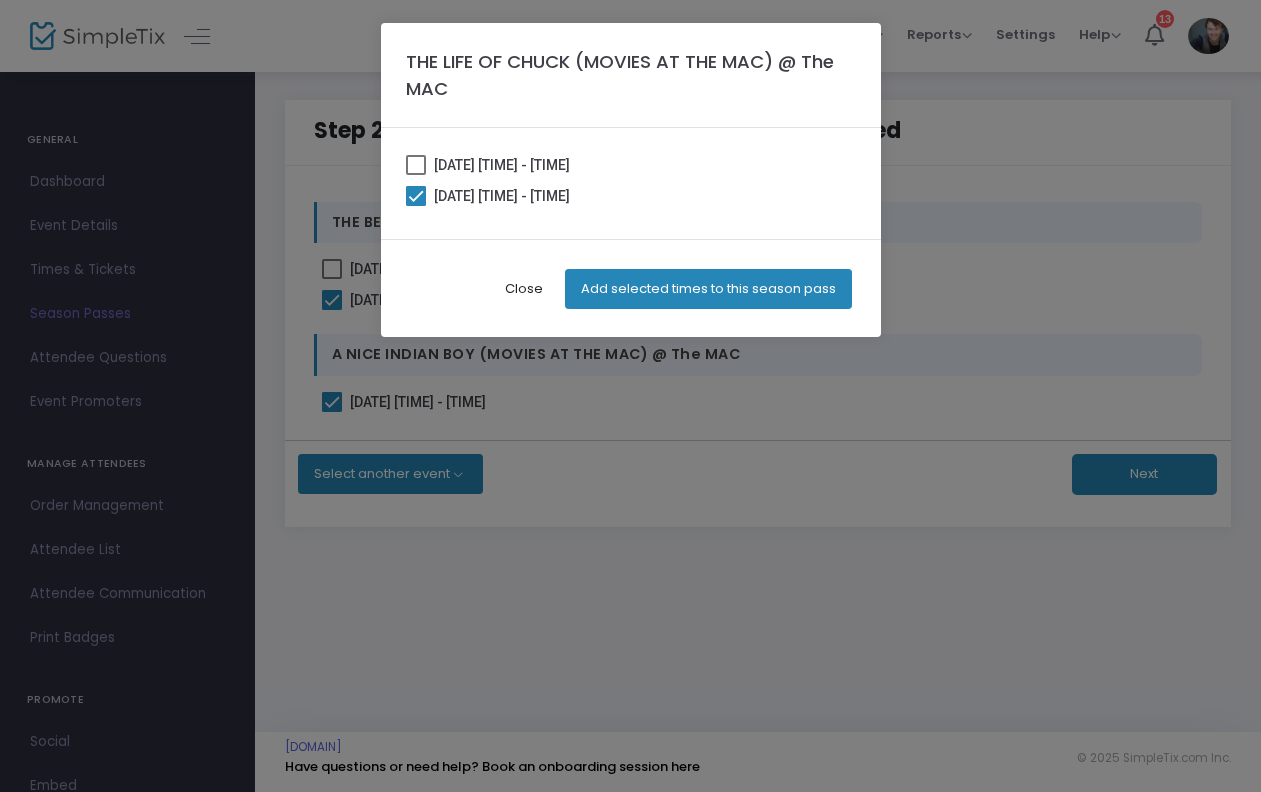checkbox on "true" 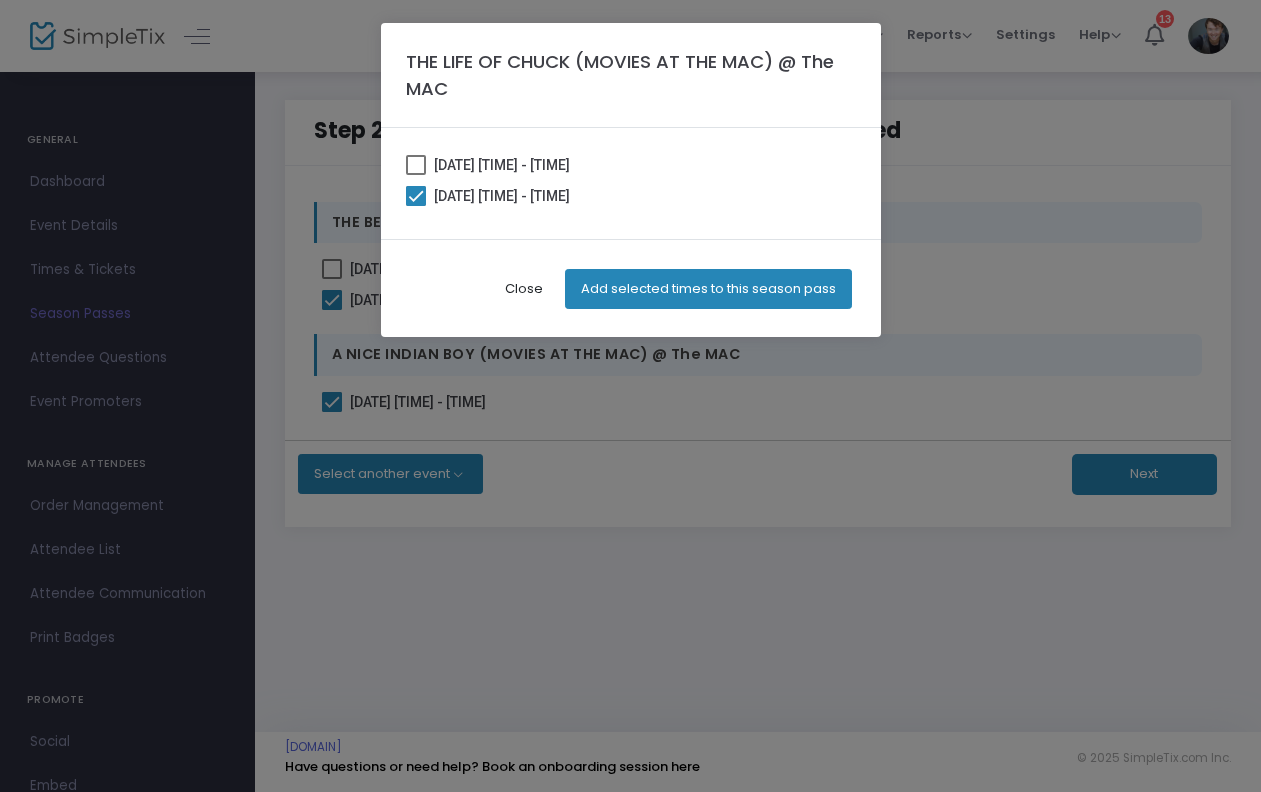 checkbox on "true" 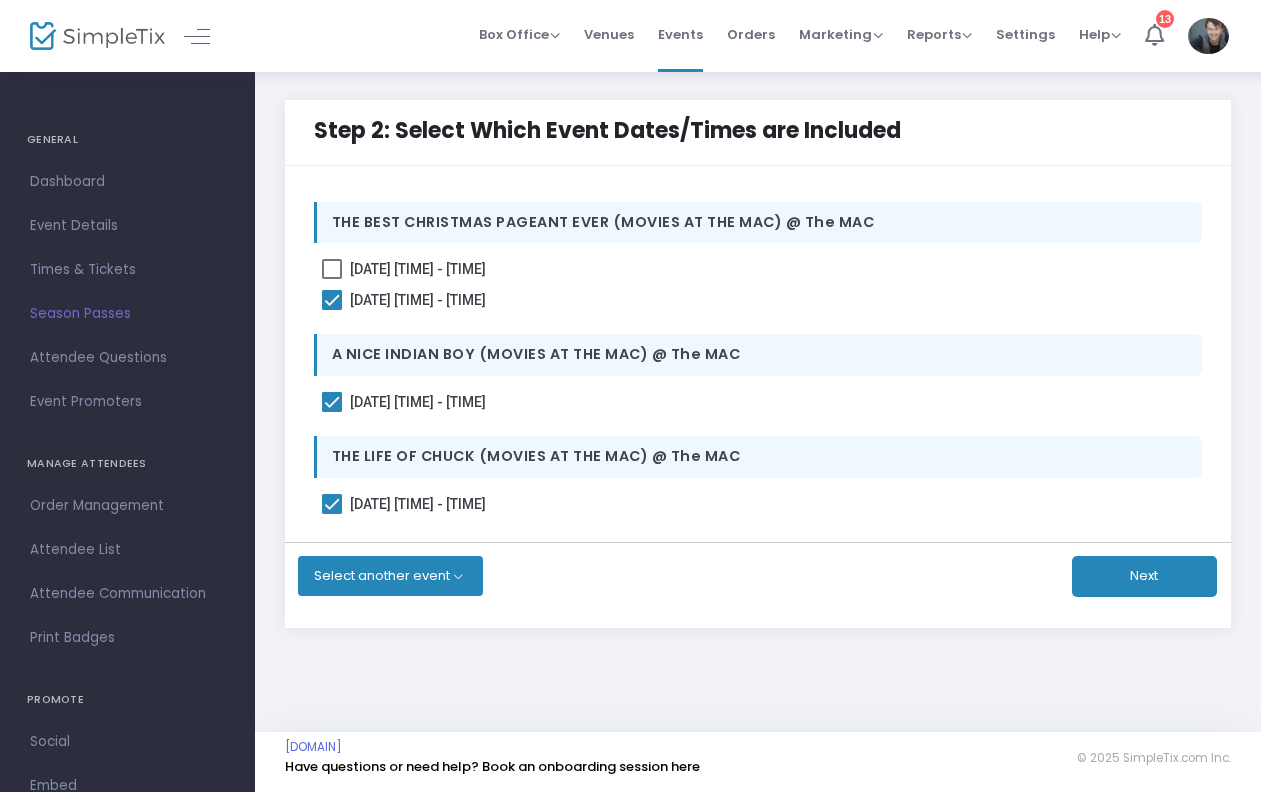 checkbox on "true" 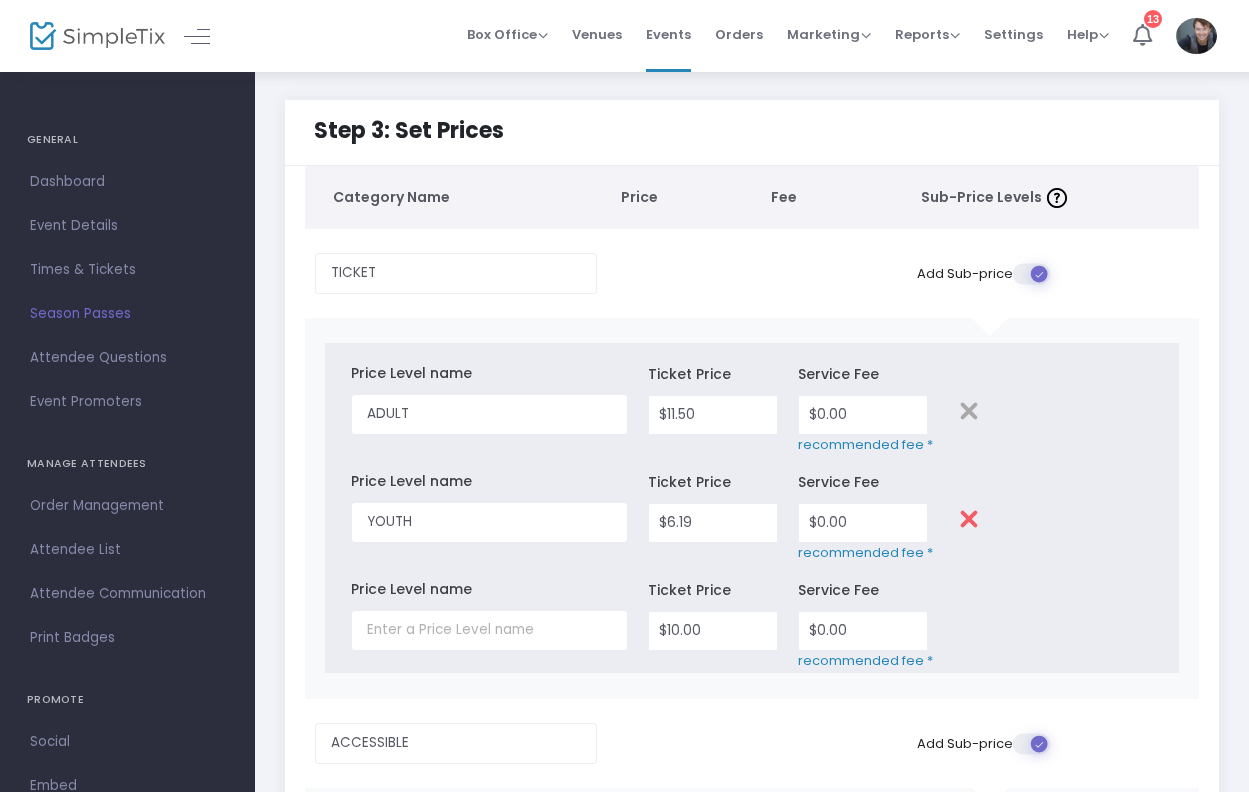 click at bounding box center [969, 519] 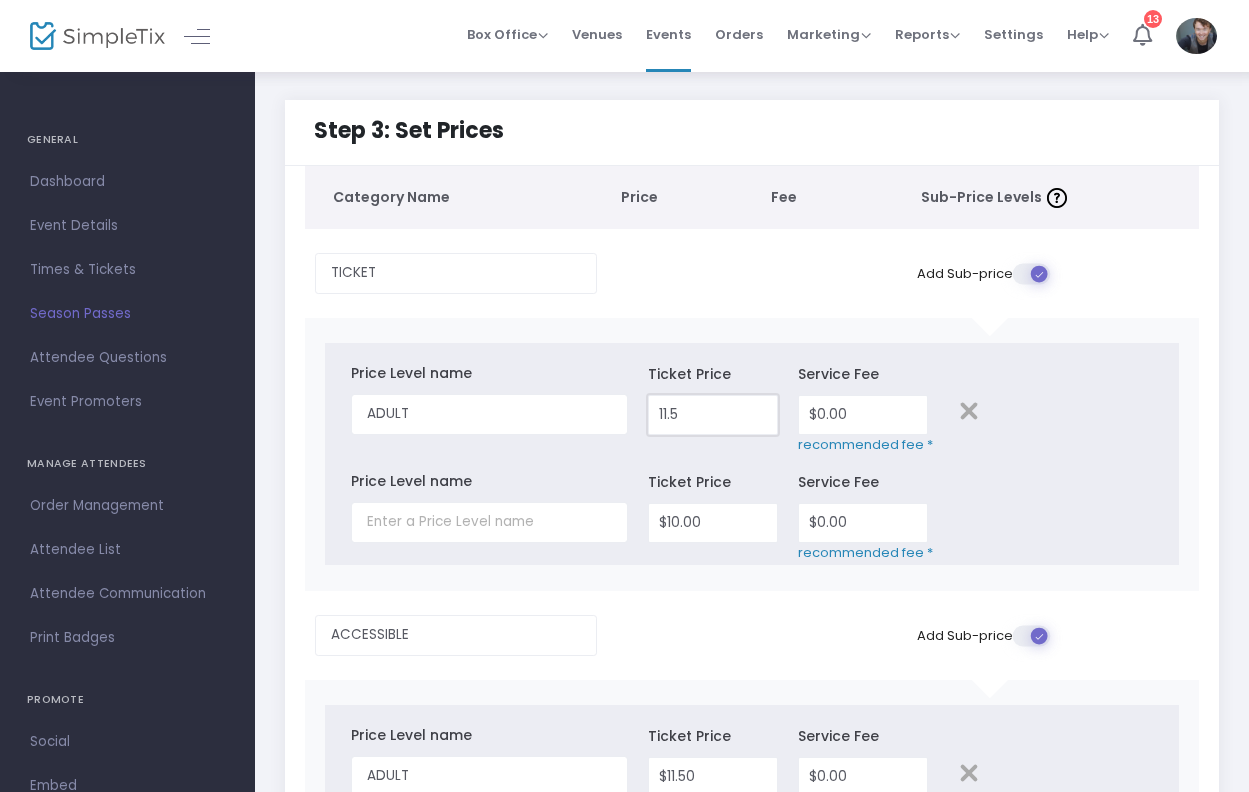 click on "11.5" at bounding box center [713, 415] 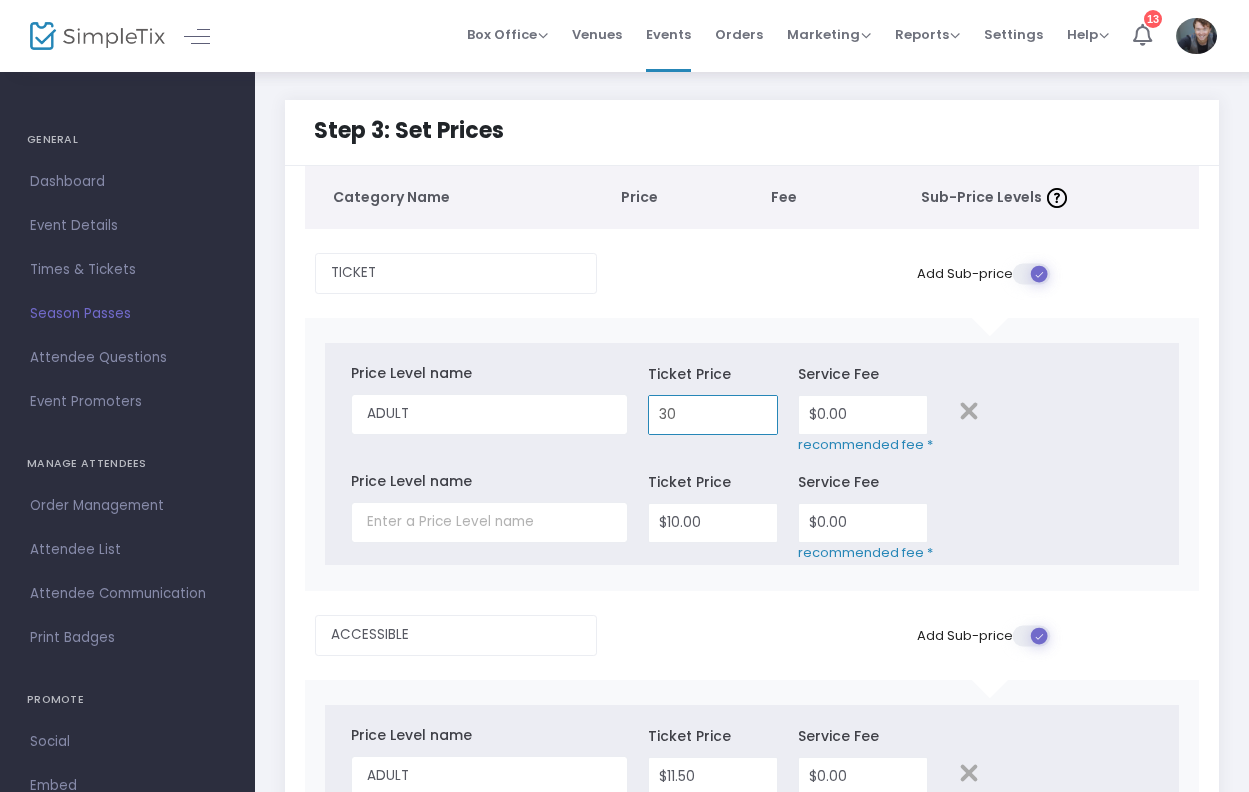 type on "$30.00" 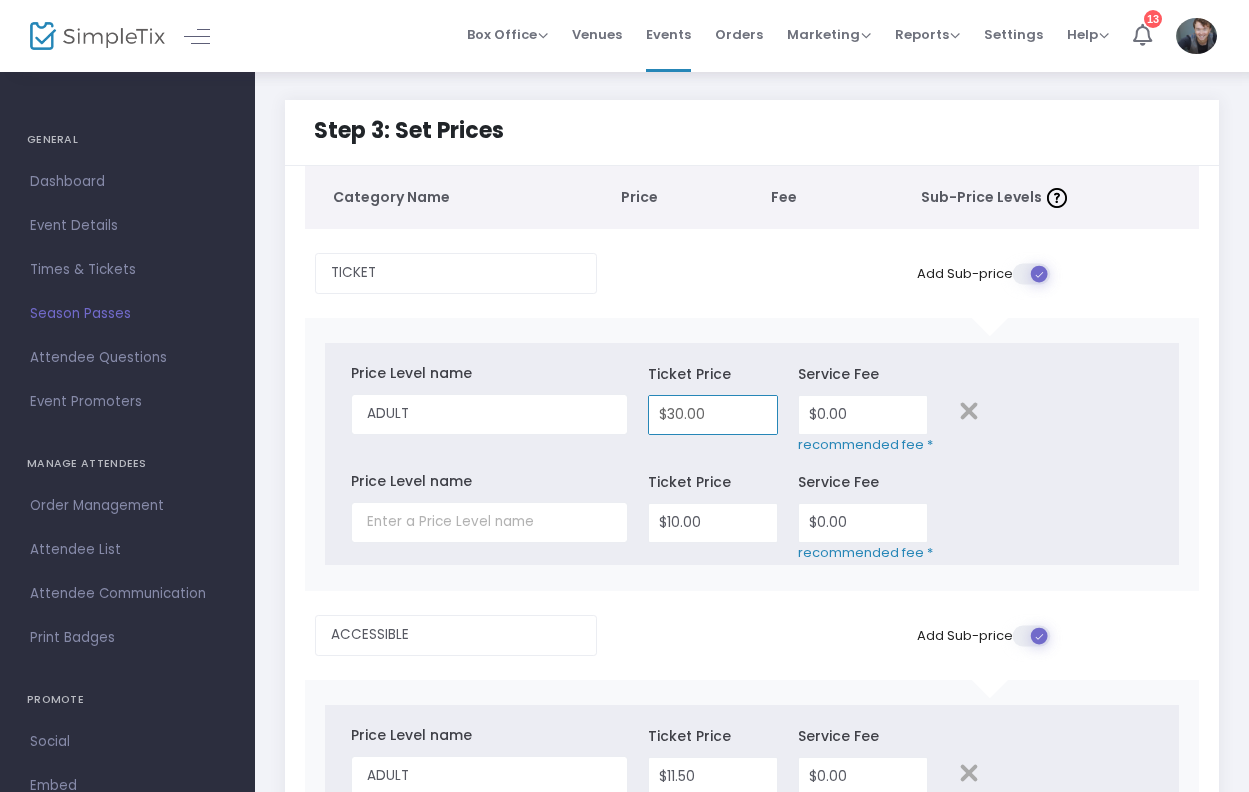 click at bounding box center [1143, 512] 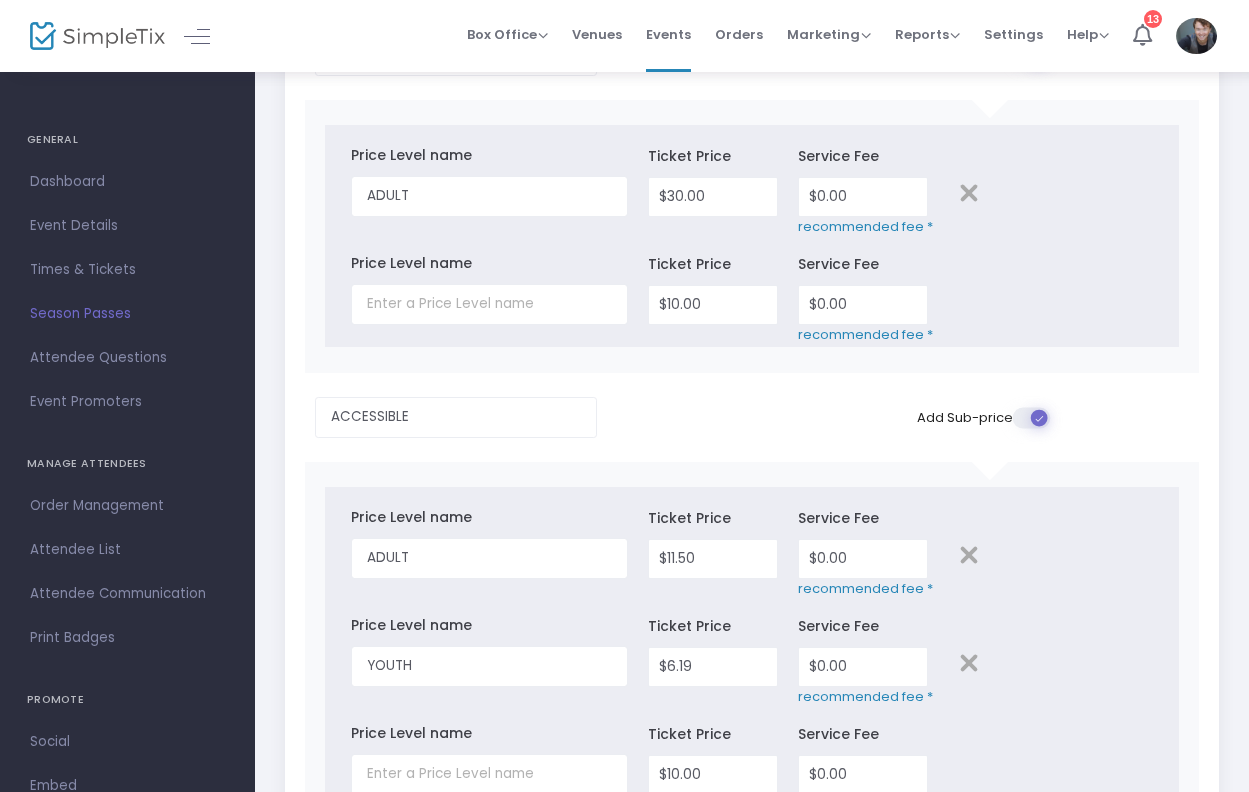 scroll, scrollTop: 449, scrollLeft: 0, axis: vertical 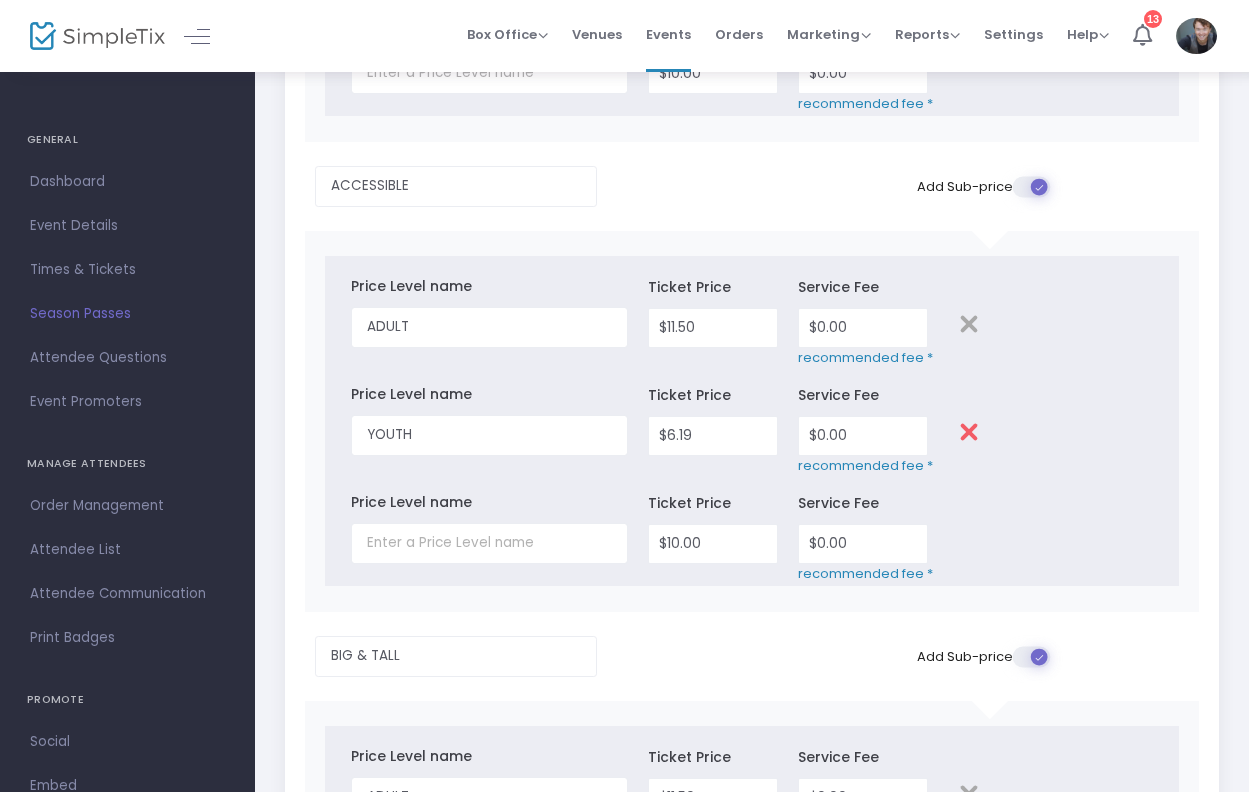 click at bounding box center [970, 432] 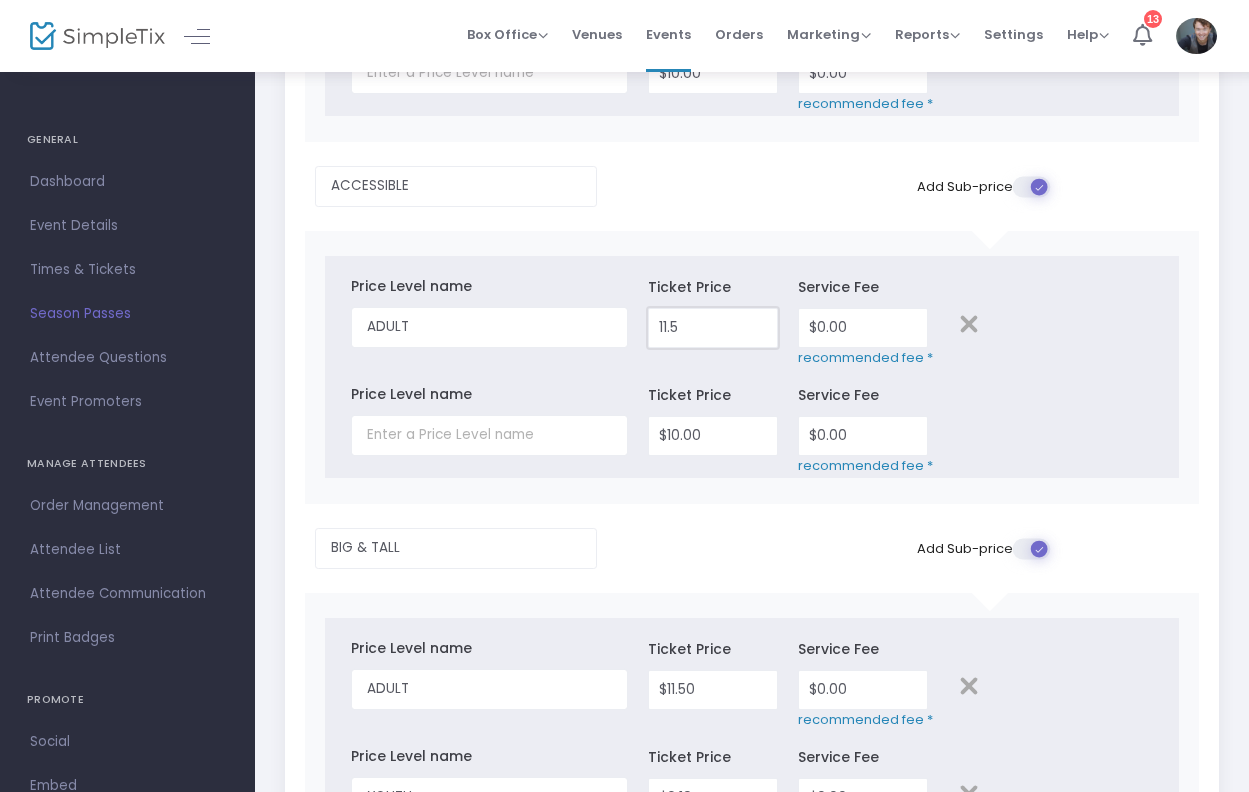 click on "11.5" at bounding box center [713, 328] 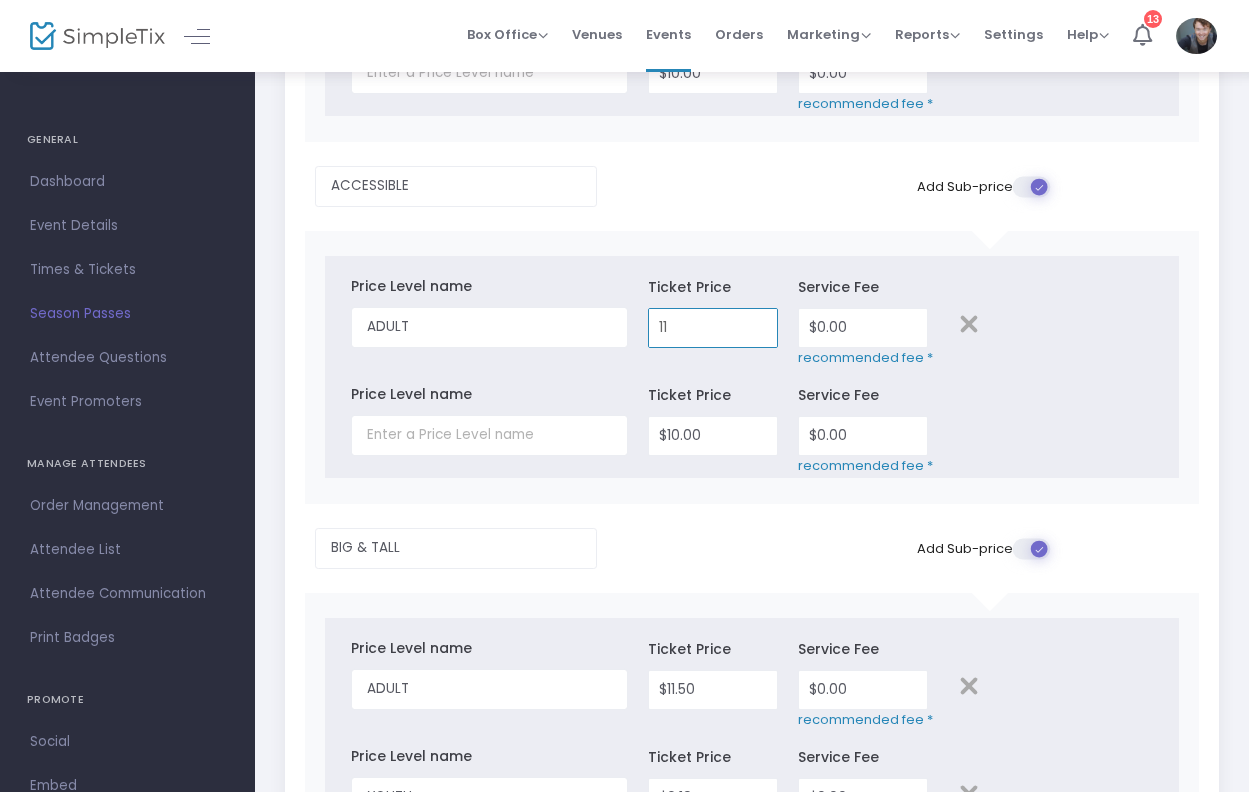 type on "1" 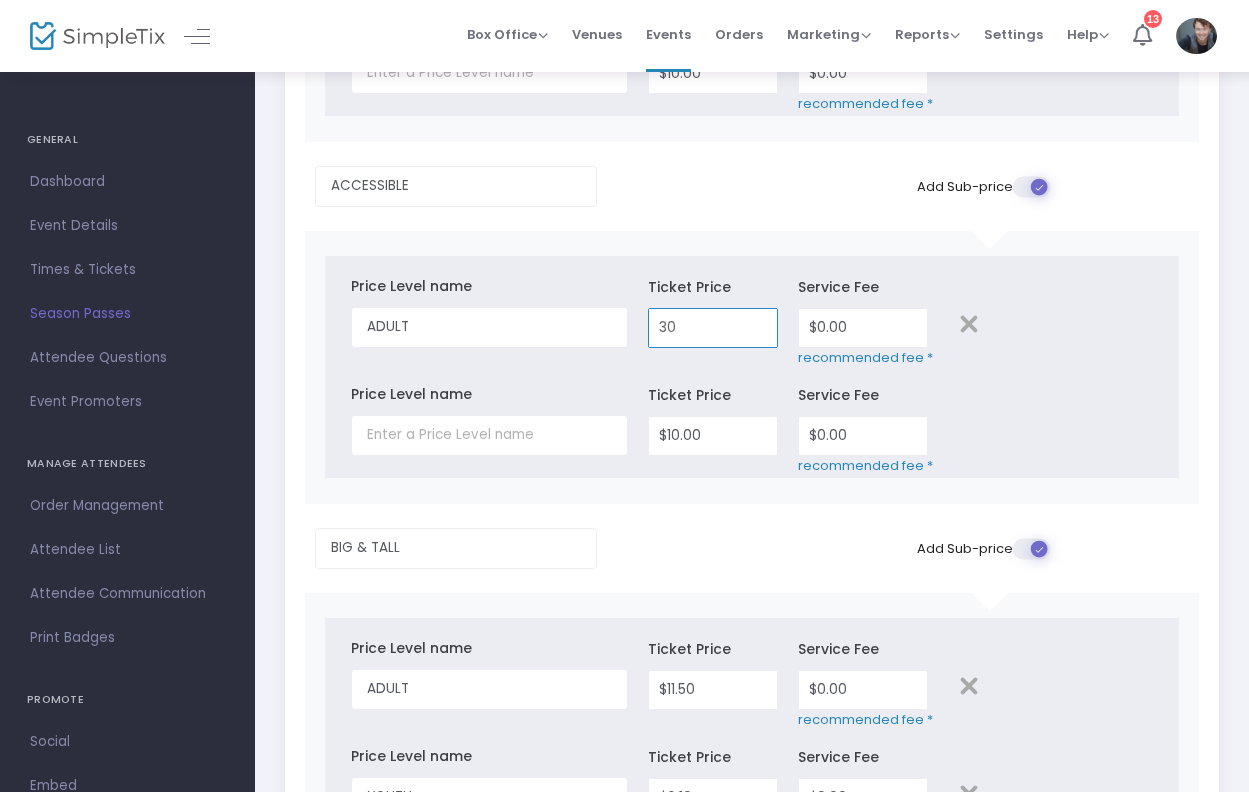 scroll, scrollTop: 751, scrollLeft: 0, axis: vertical 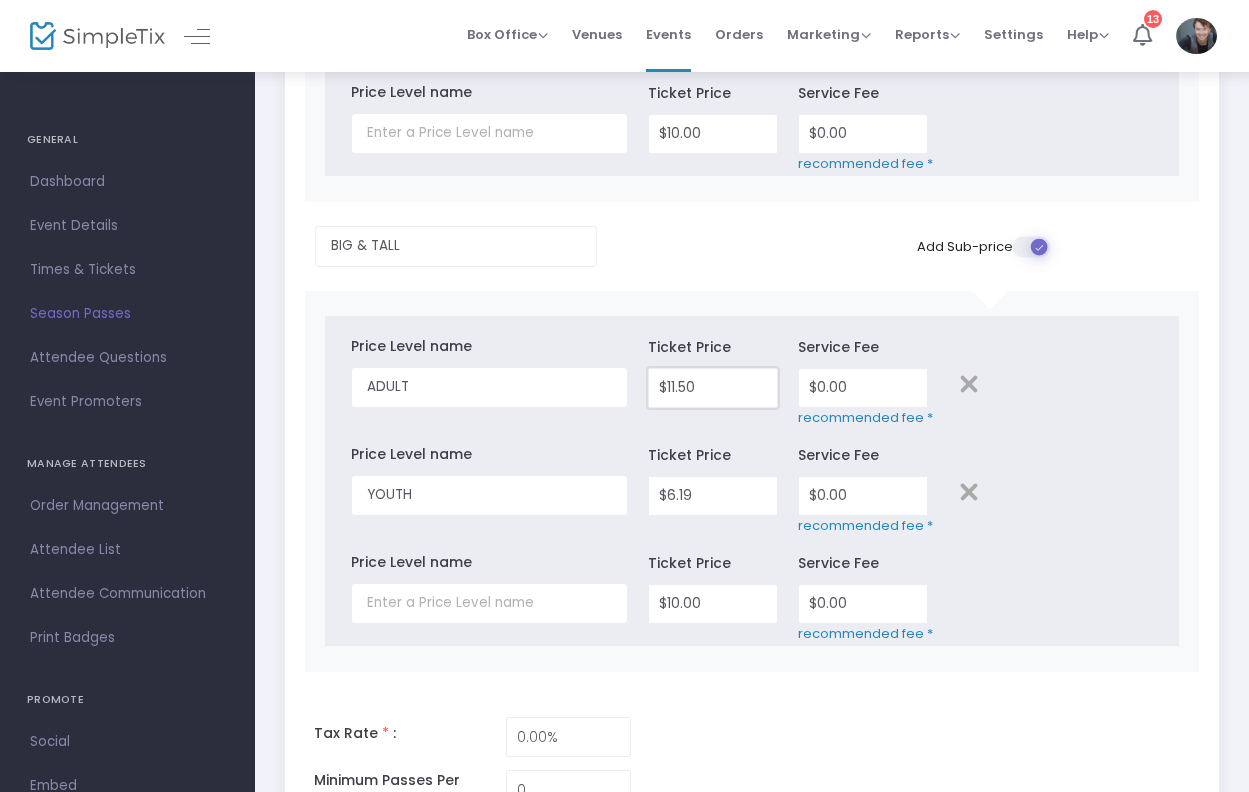 type on "$30.00" 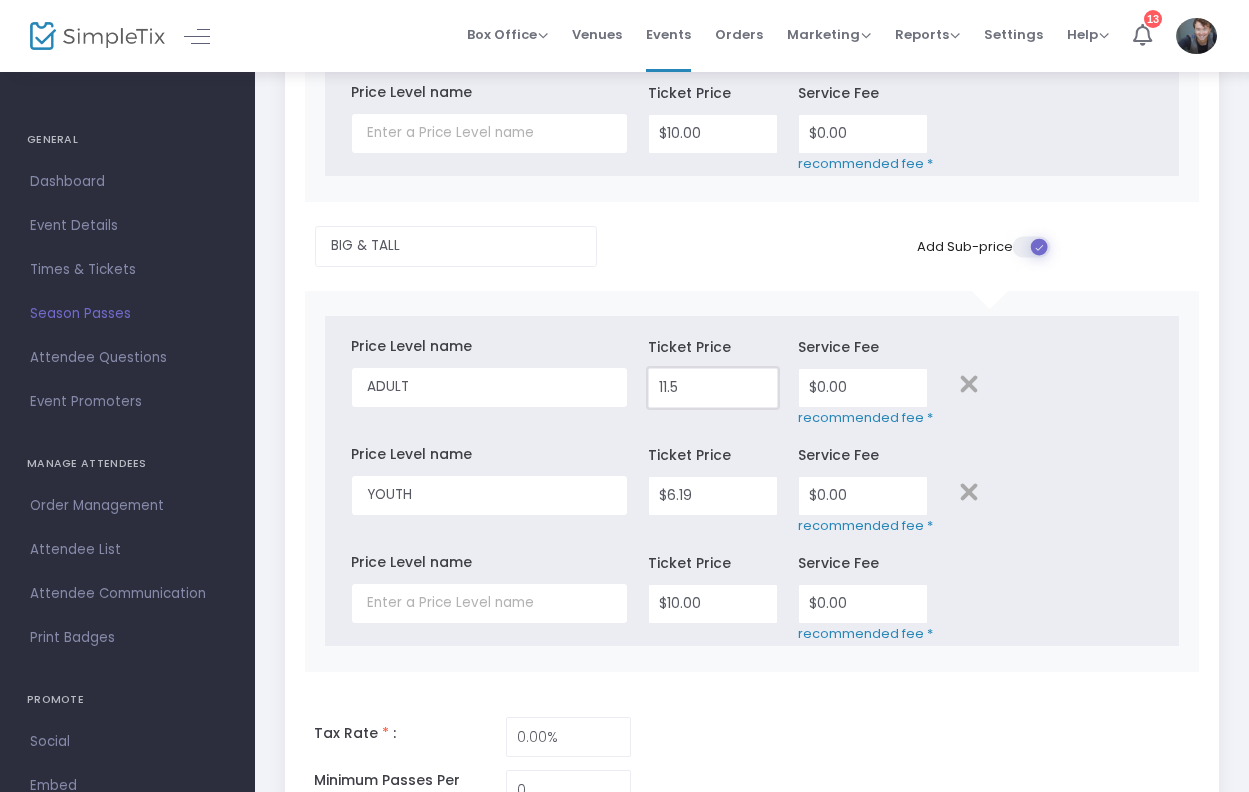click on "11.5" at bounding box center [713, 388] 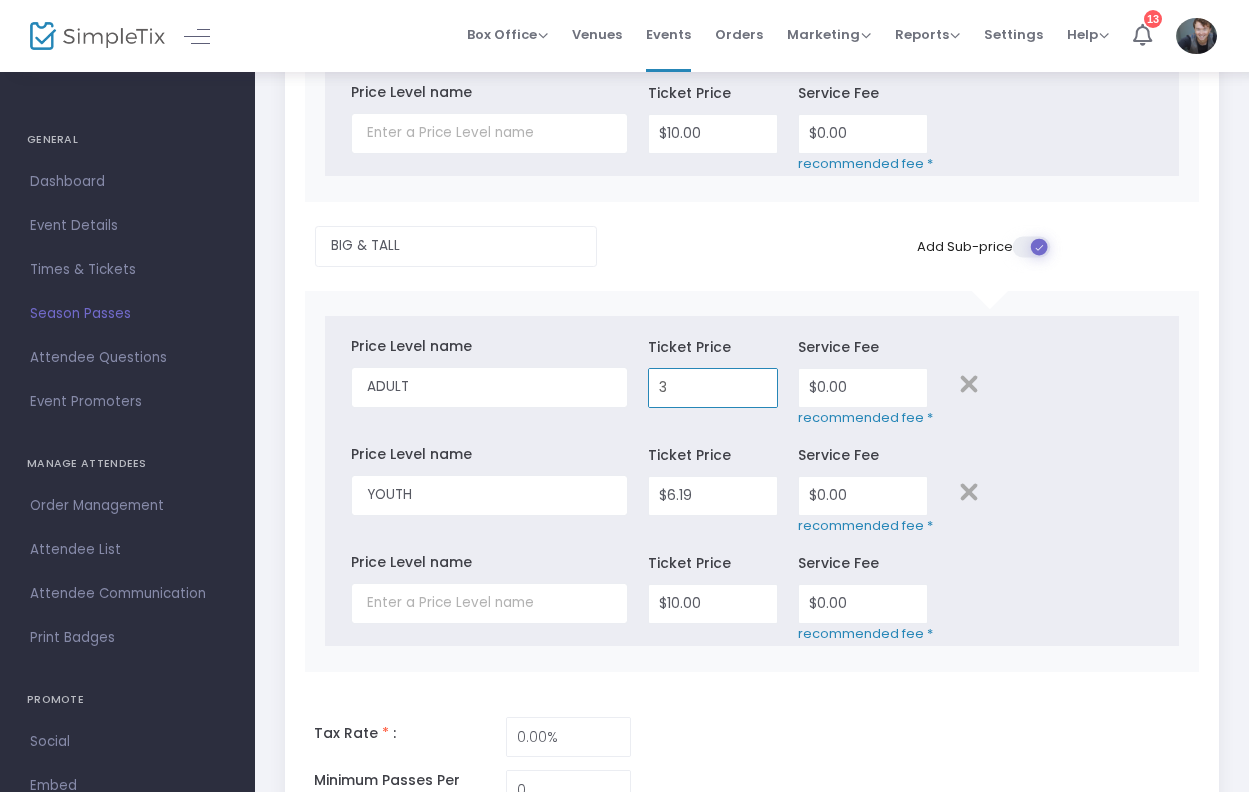 type on "30" 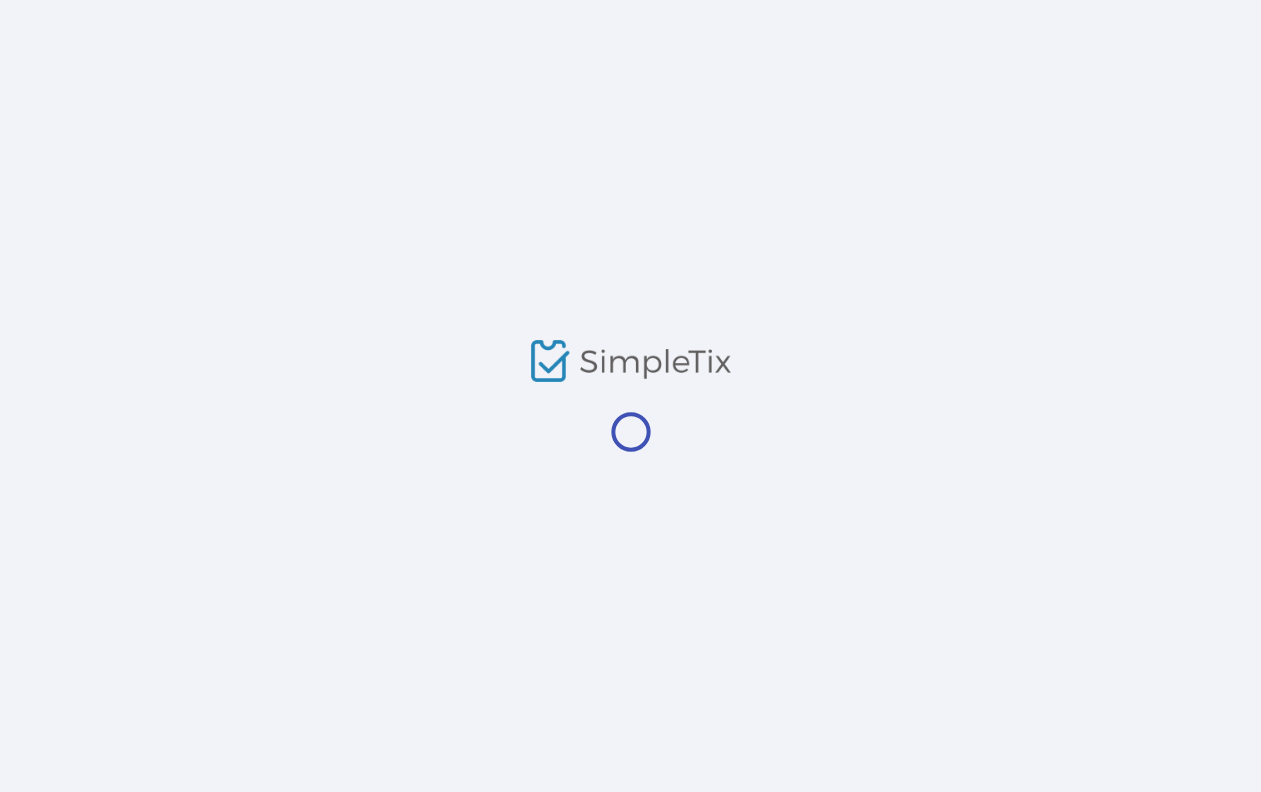 scroll, scrollTop: 0, scrollLeft: 0, axis: both 